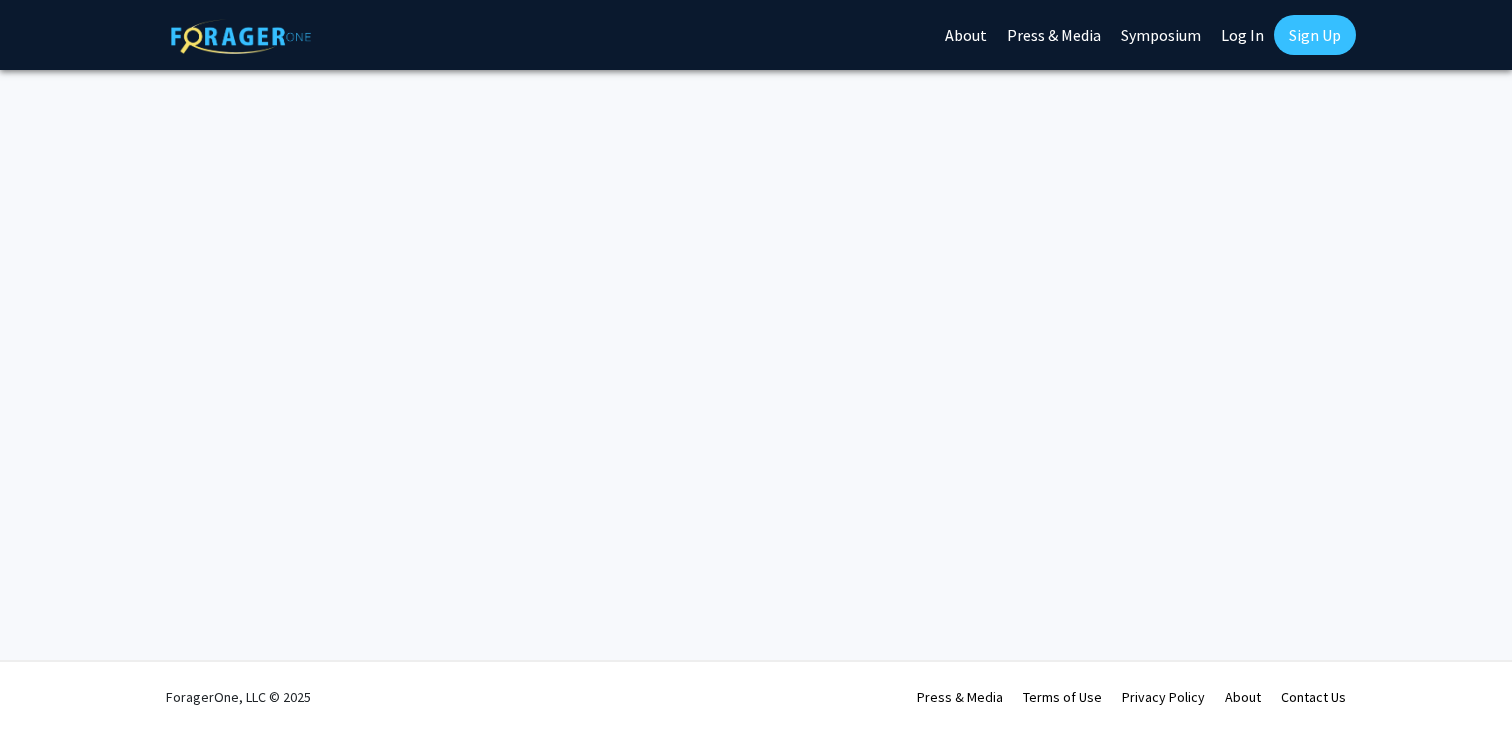 scroll, scrollTop: 0, scrollLeft: 0, axis: both 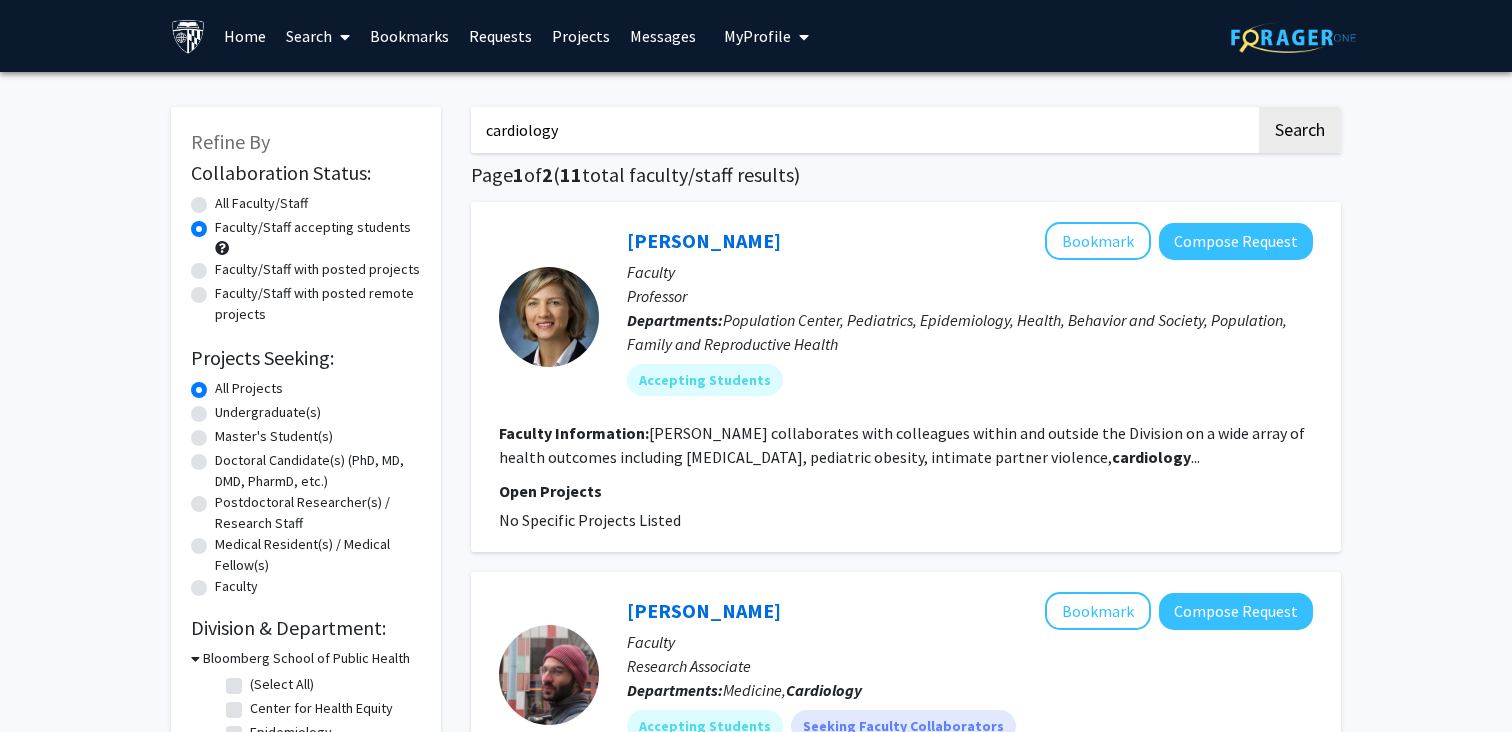 click on "Bookmarks" at bounding box center [409, 36] 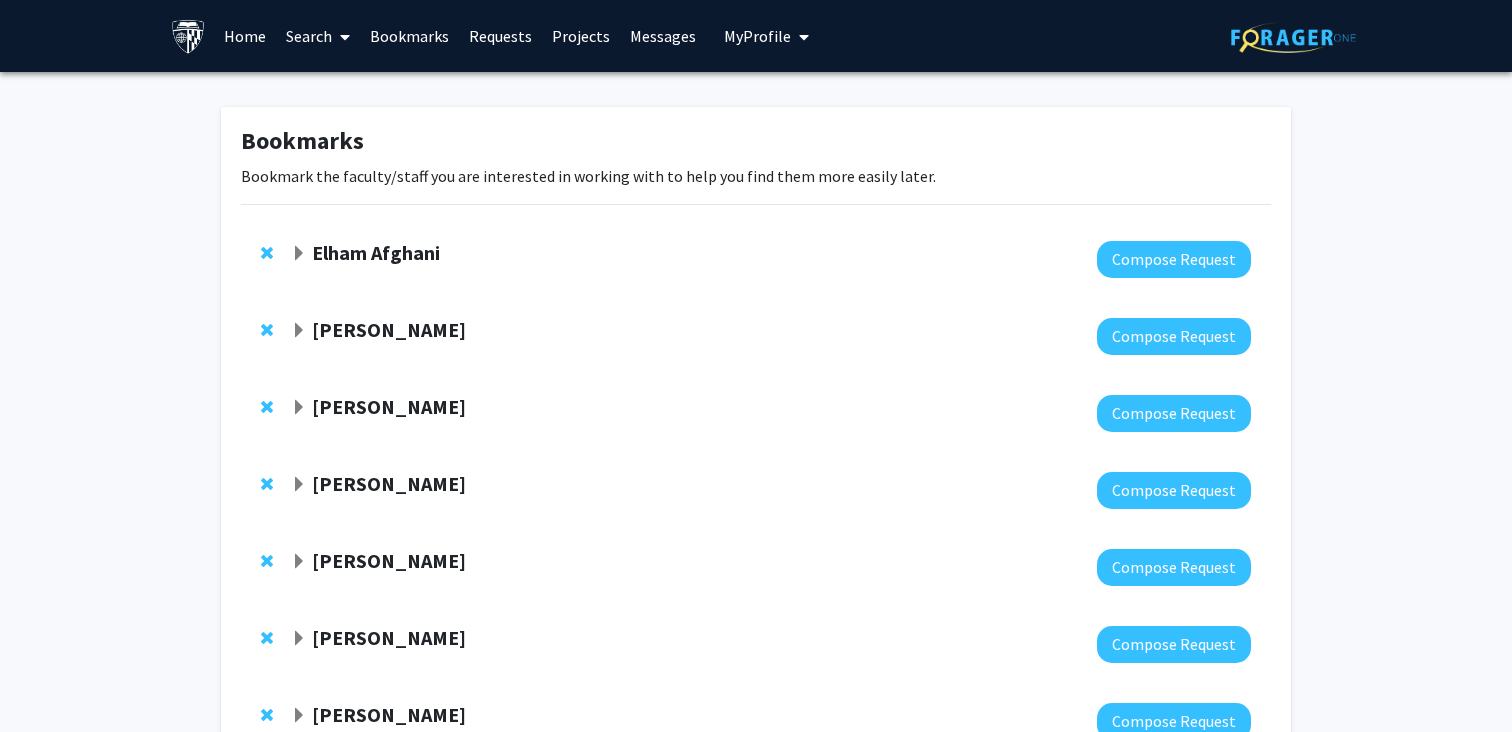click on "Tian-Li Wang" 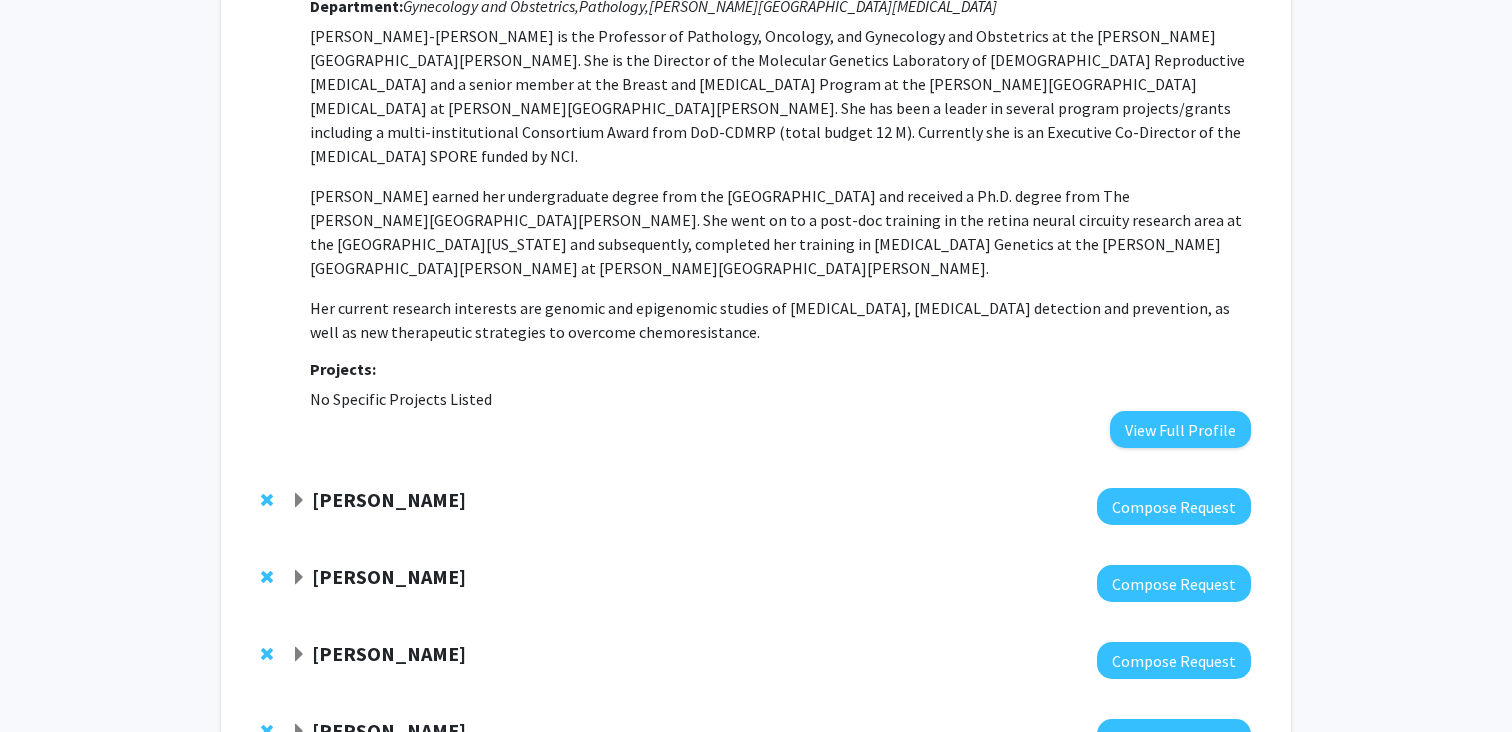scroll, scrollTop: 378, scrollLeft: 0, axis: vertical 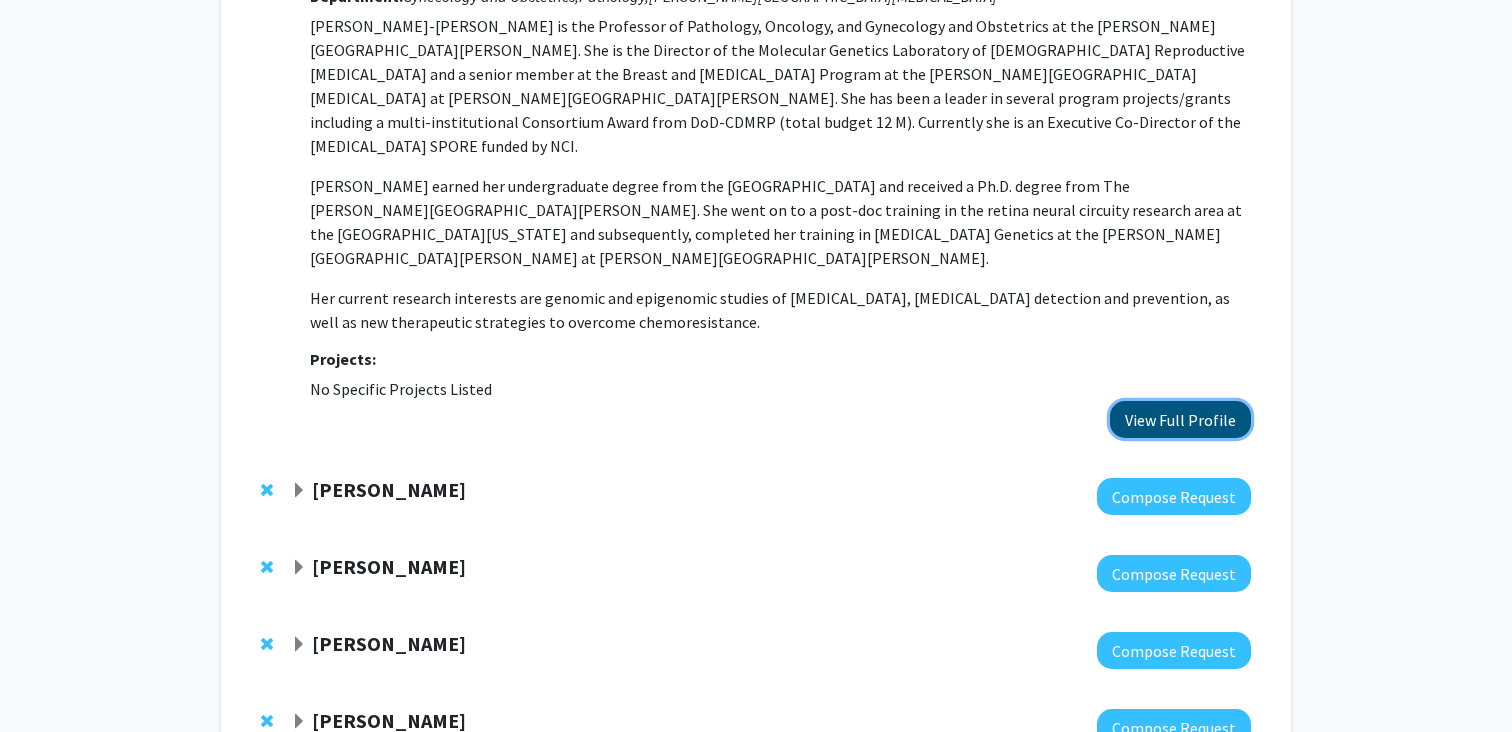 click on "View Full Profile" at bounding box center [1180, 419] 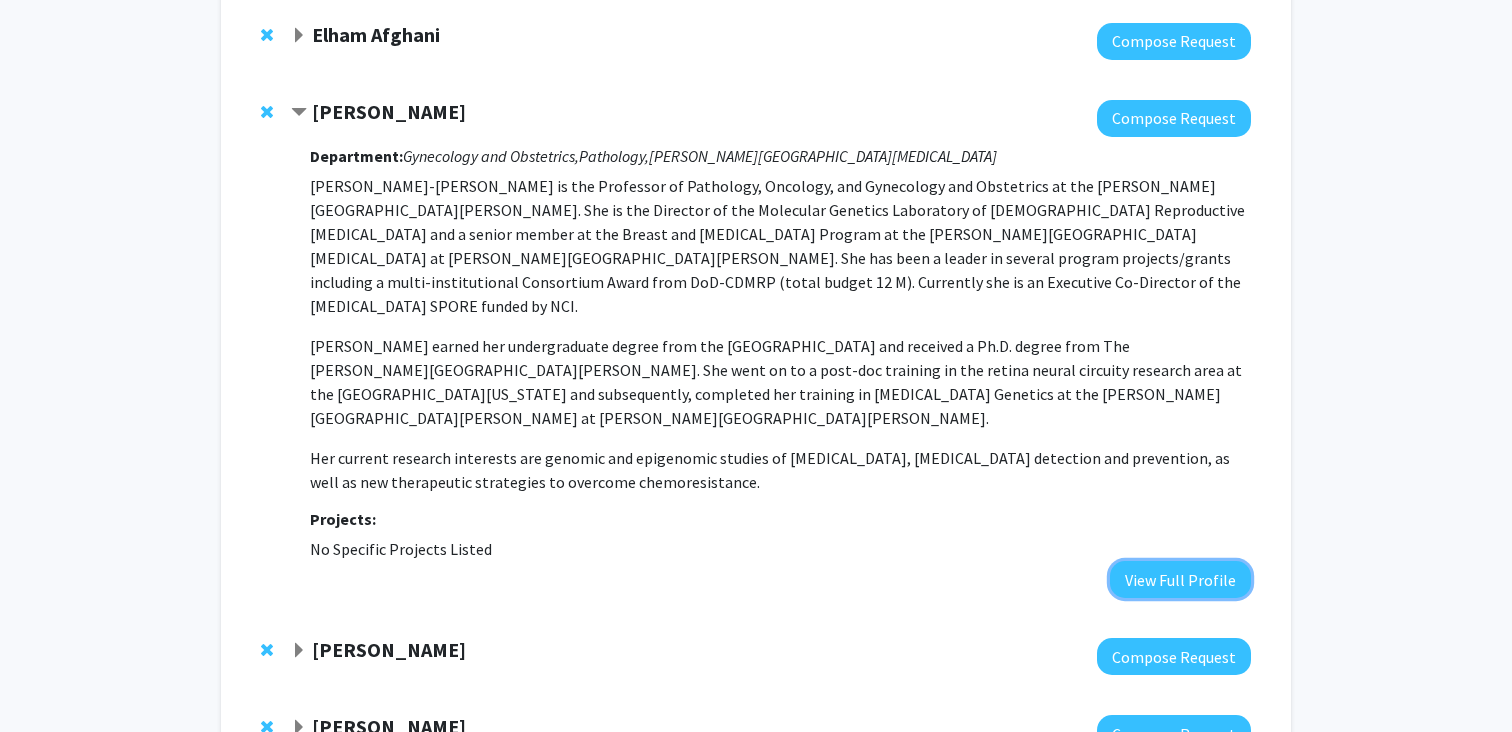 scroll, scrollTop: 210, scrollLeft: 0, axis: vertical 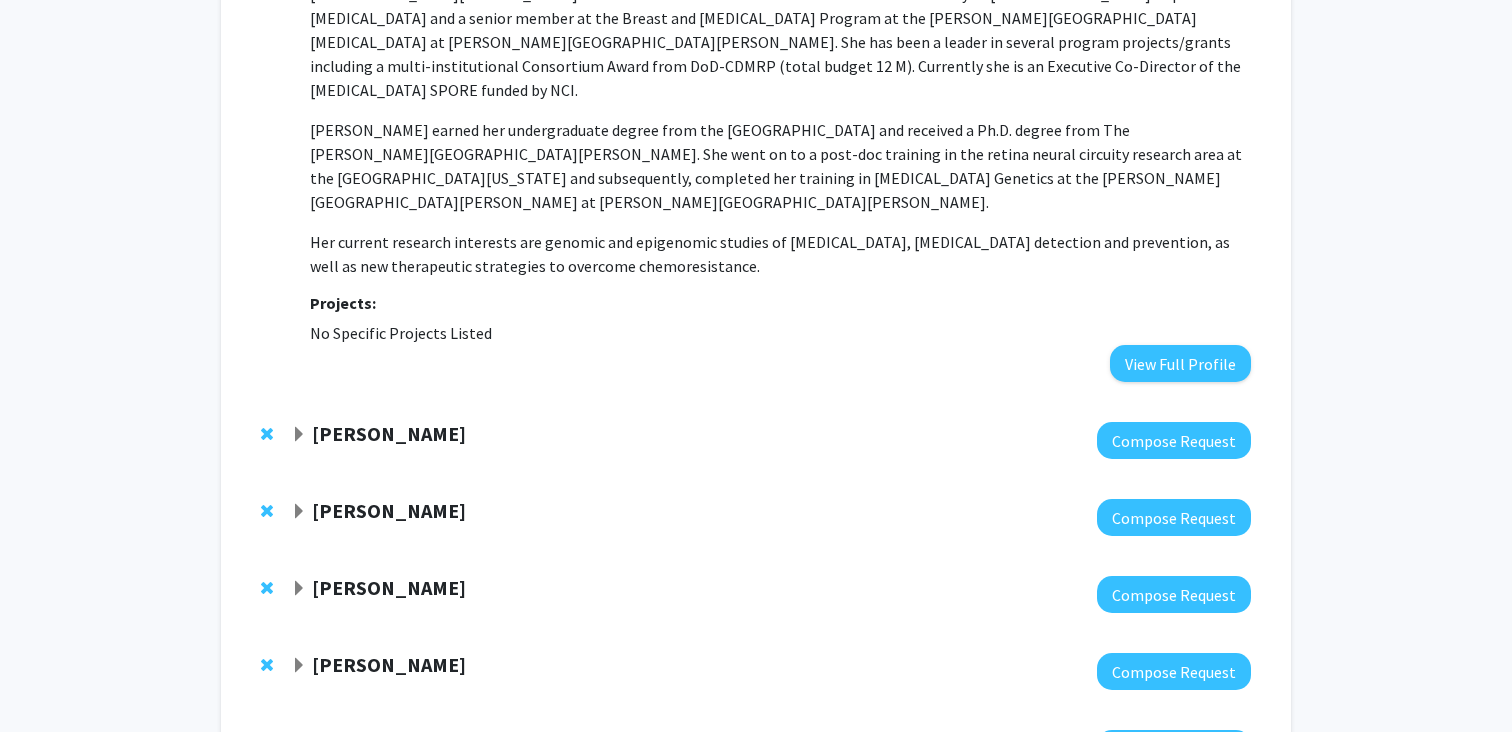 click on "Kunihiro Matsushita" 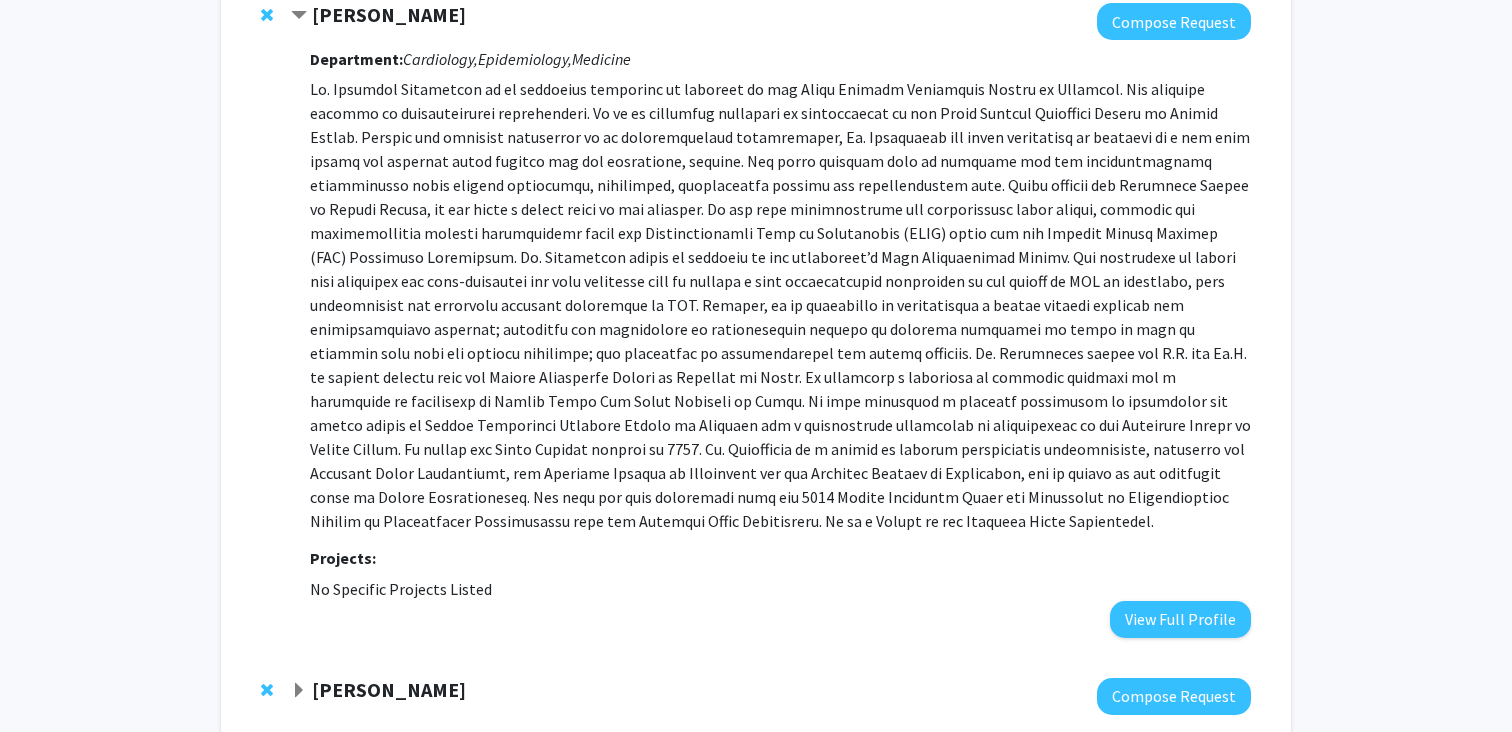 scroll, scrollTop: 928, scrollLeft: 0, axis: vertical 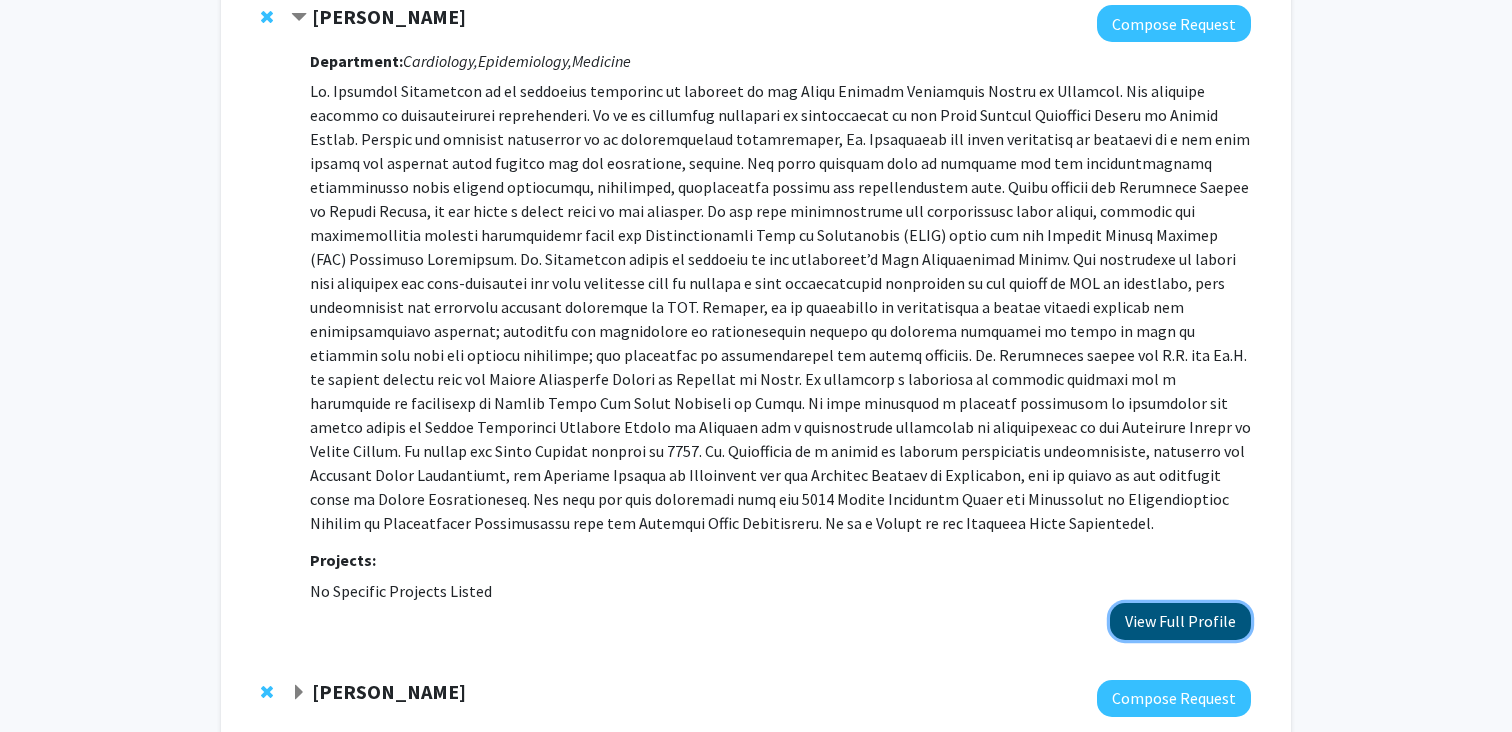click on "View Full Profile" at bounding box center (1180, 621) 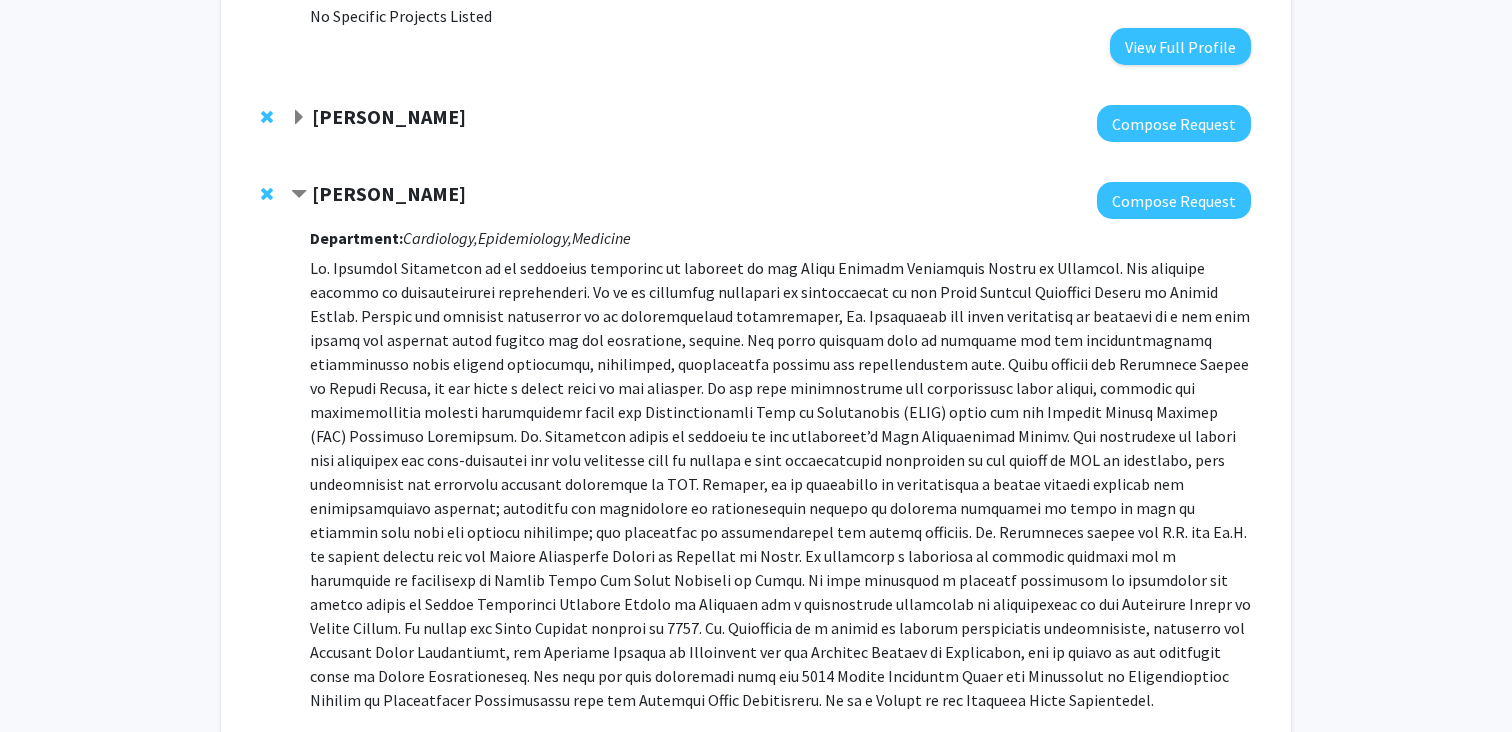 scroll, scrollTop: 749, scrollLeft: 0, axis: vertical 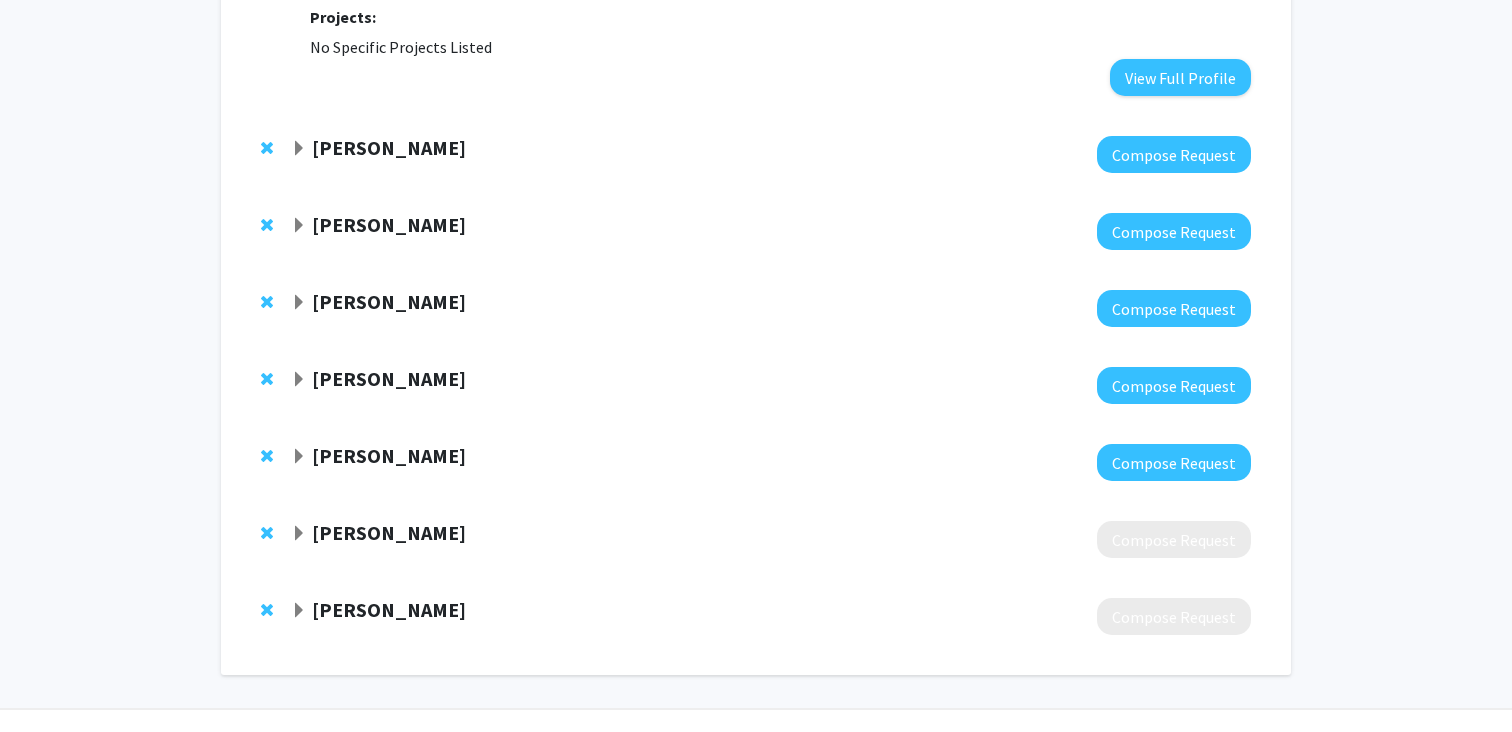 click on "Todd Kolb" 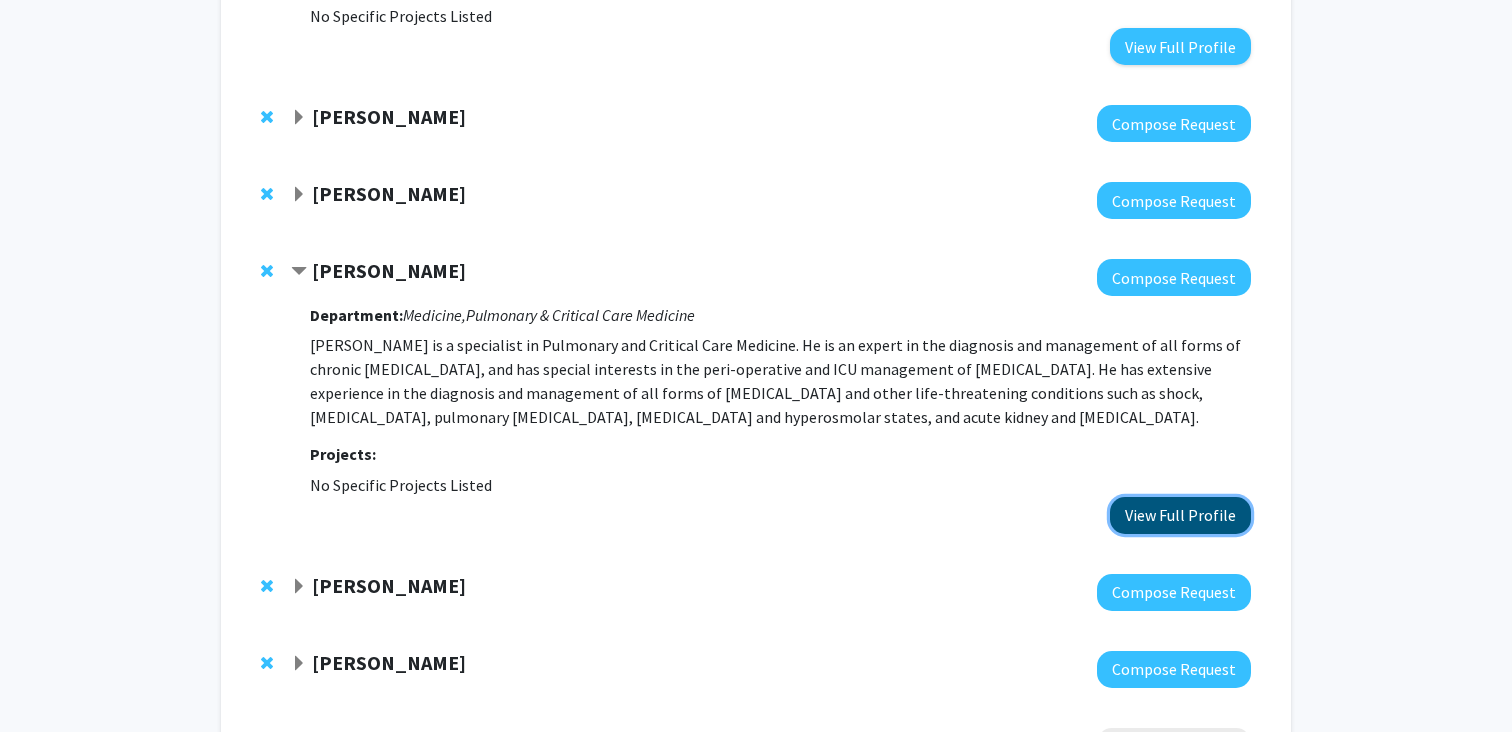 click on "View Full Profile" at bounding box center (1180, 515) 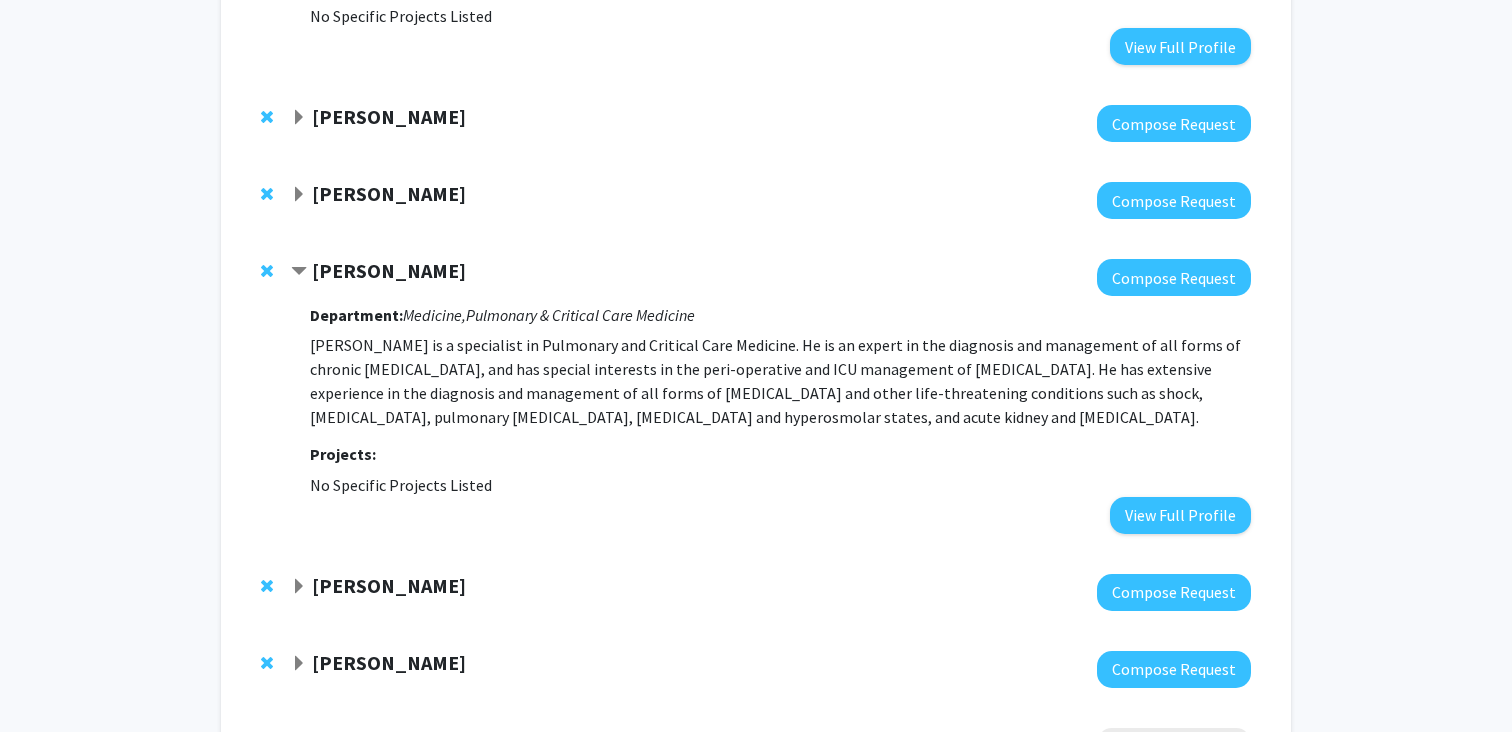 click on "Todd Kolb" 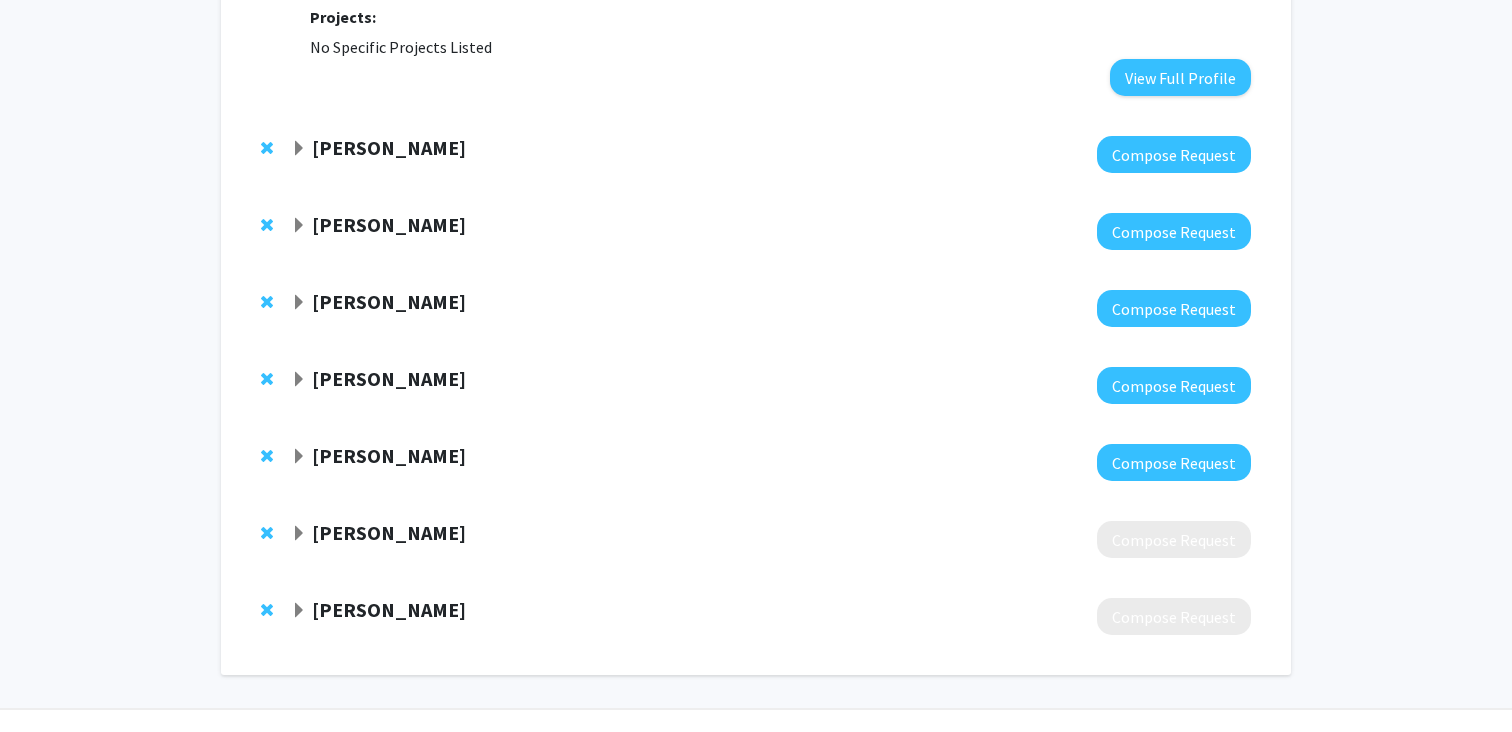 click on "Gregory Bowman" 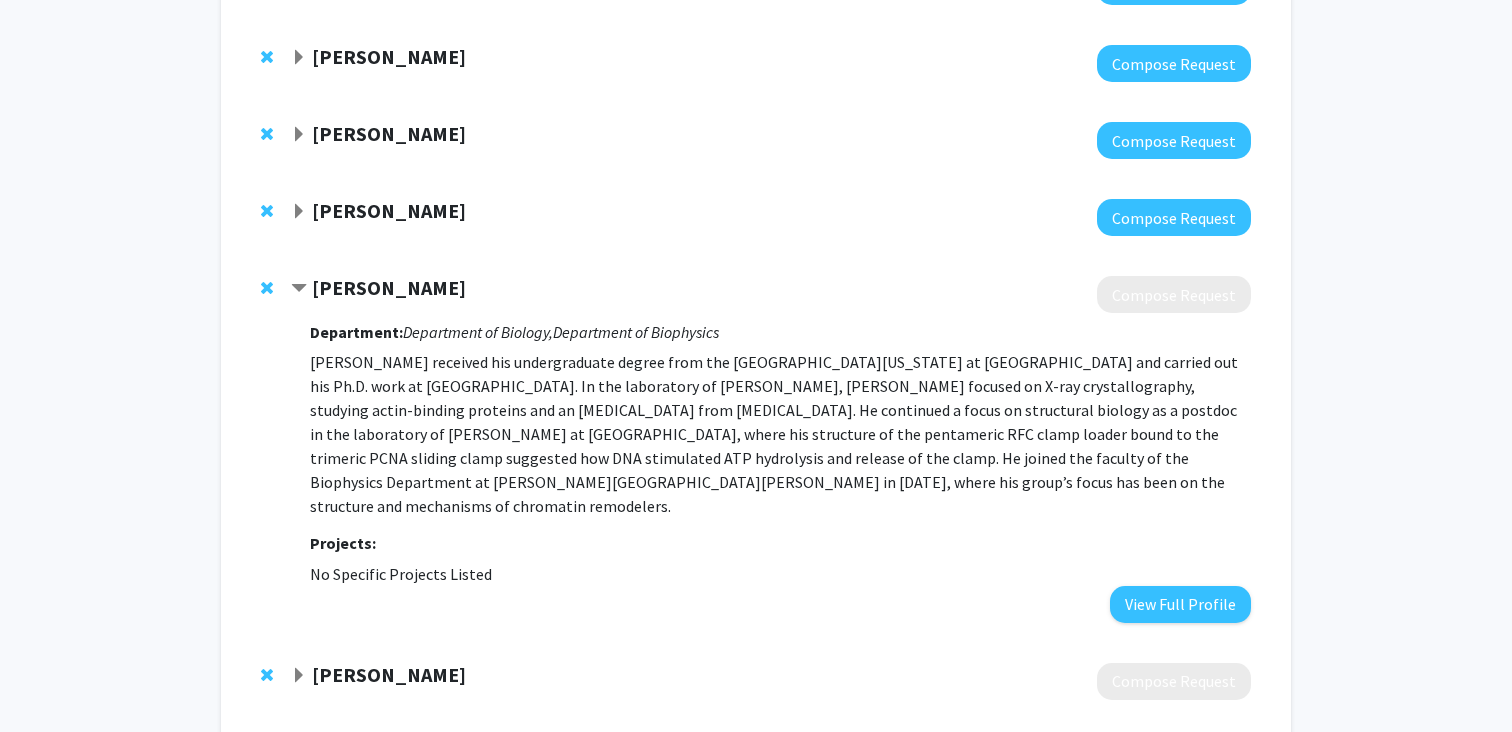 scroll, scrollTop: 972, scrollLeft: 0, axis: vertical 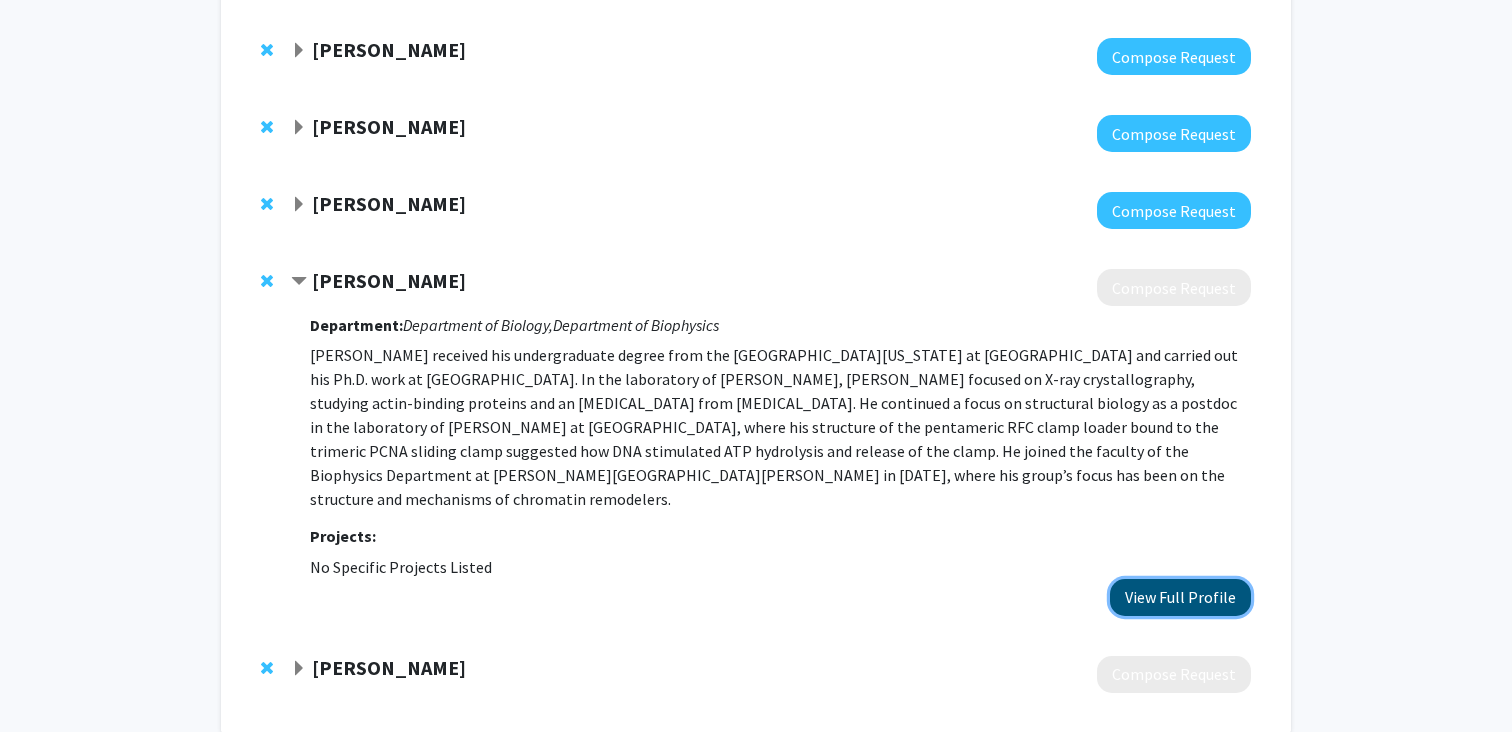 click on "View Full Profile" at bounding box center [1180, 597] 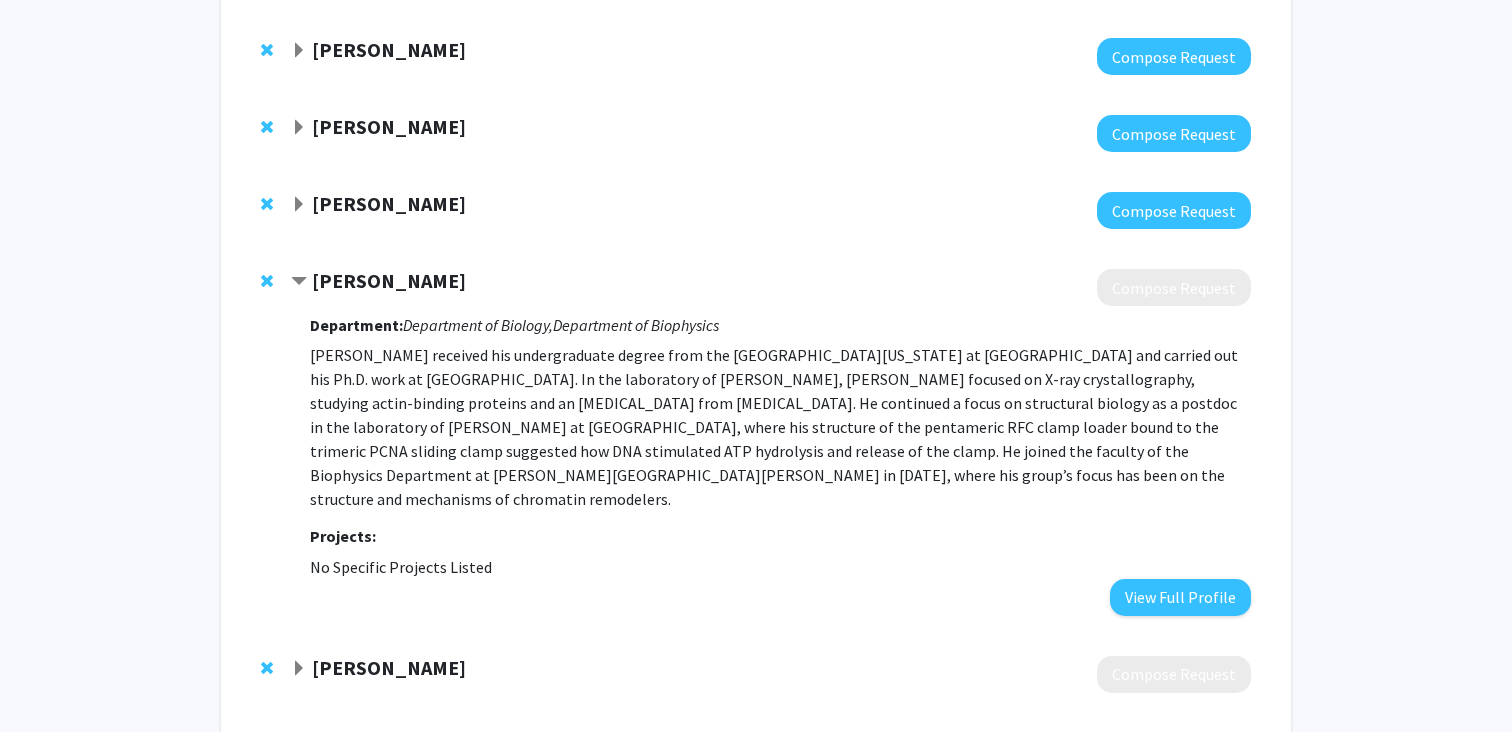 click on "[PERSON_NAME]" 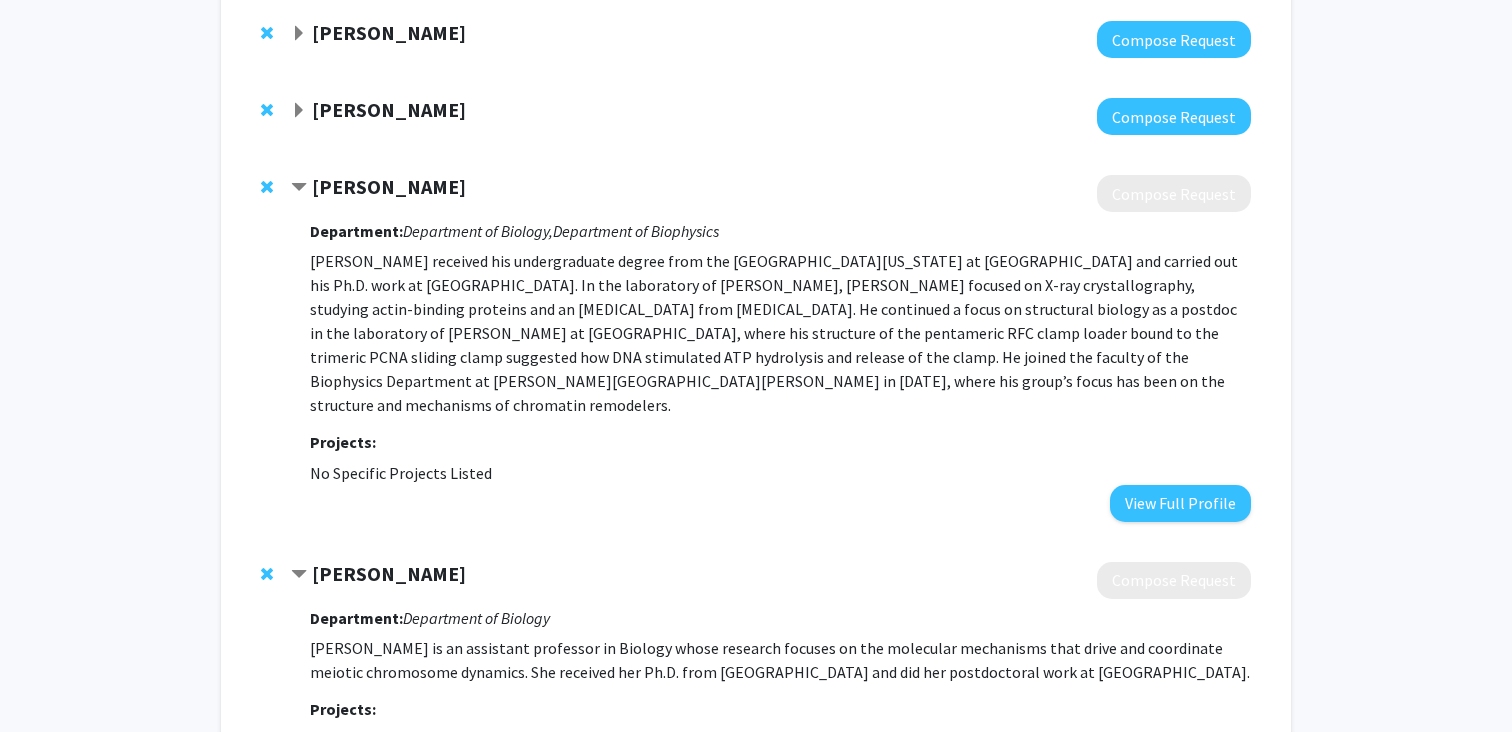 scroll, scrollTop: 1195, scrollLeft: 0, axis: vertical 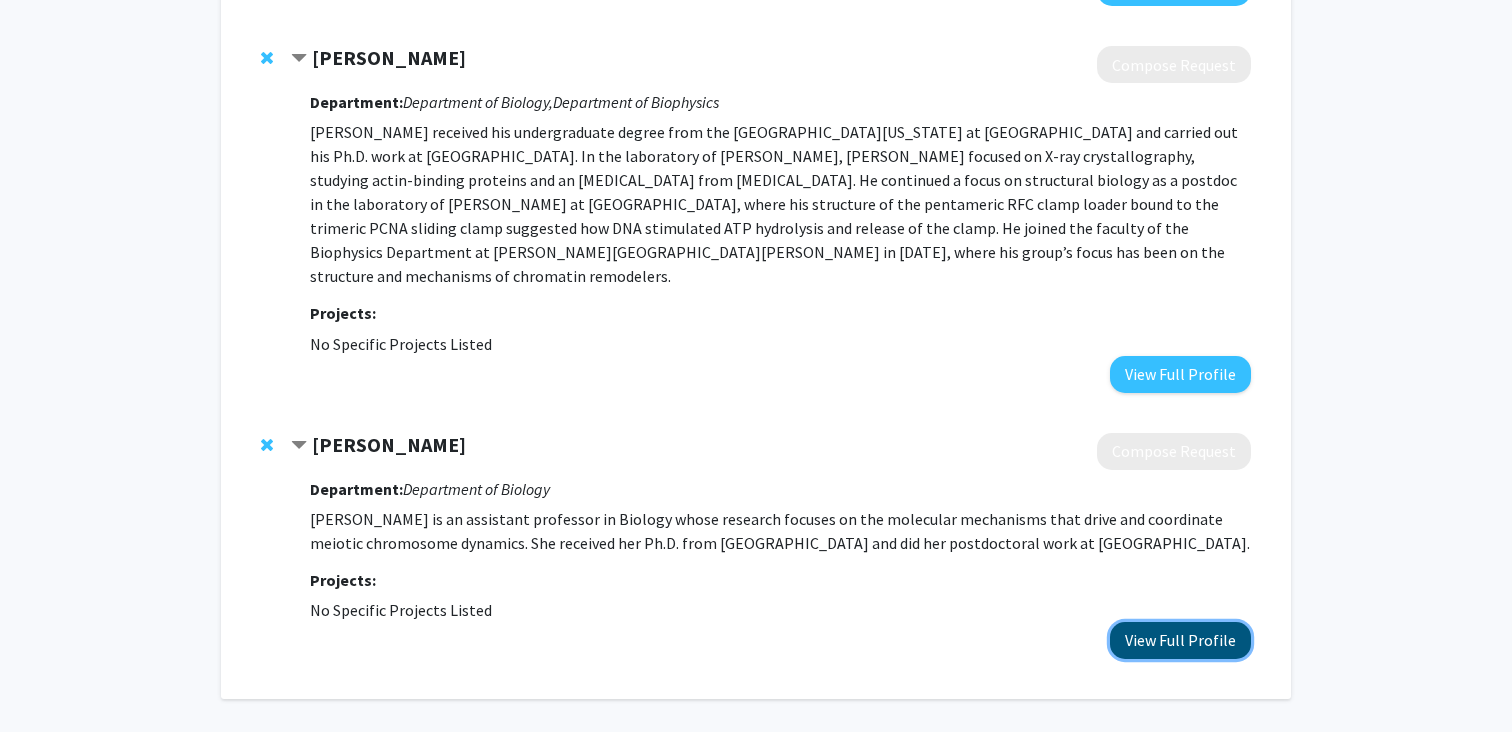 click on "View Full Profile" at bounding box center [1180, 640] 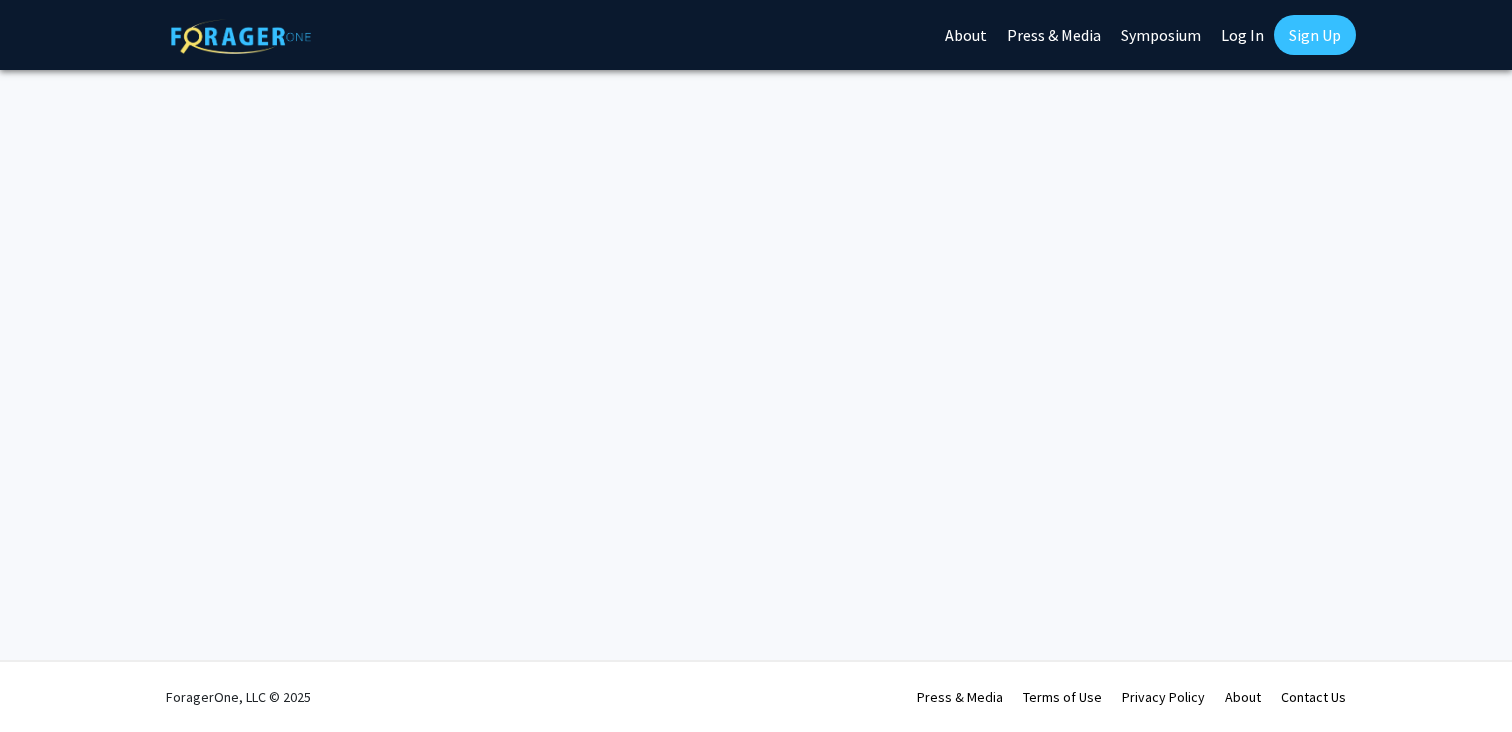scroll, scrollTop: 0, scrollLeft: 0, axis: both 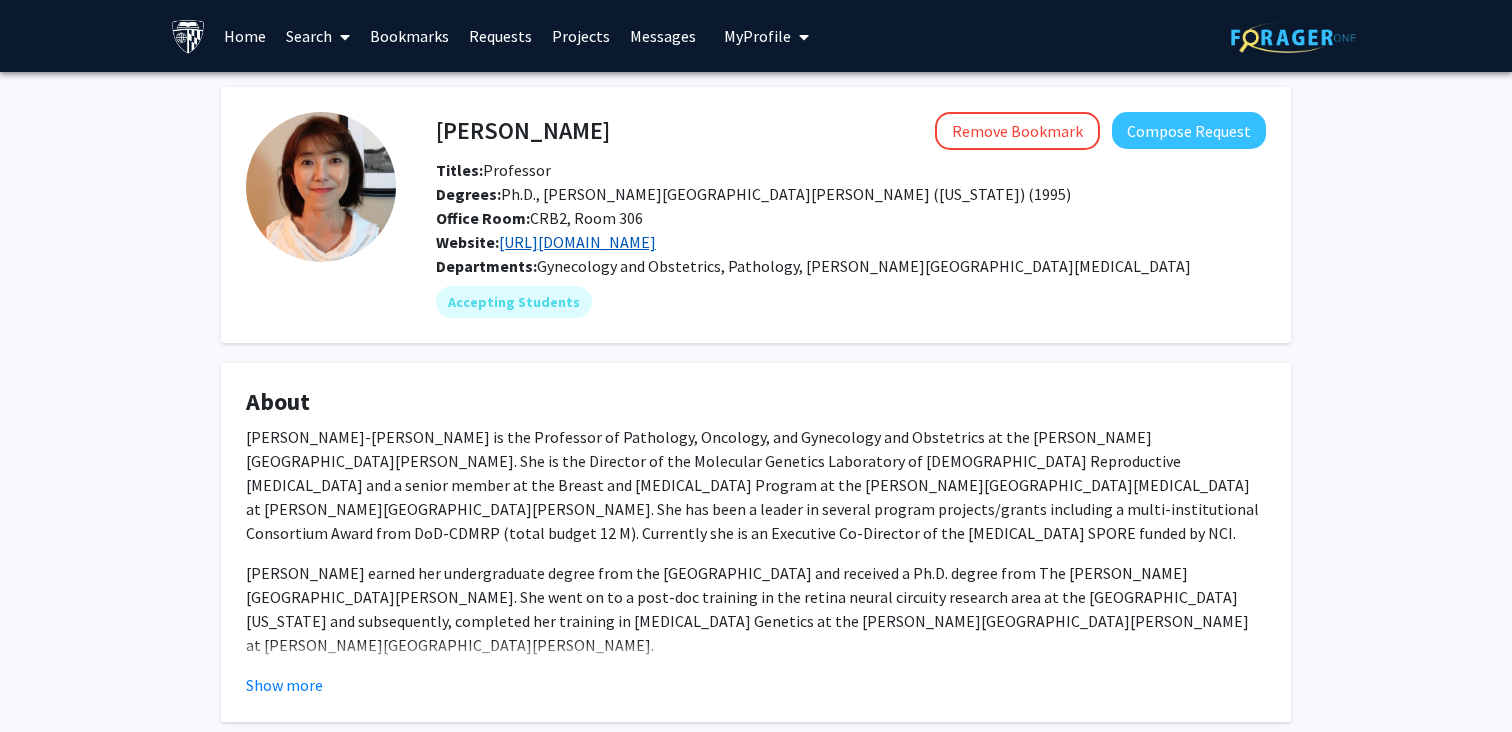 click on "http://www.gynecologycancer.org/" 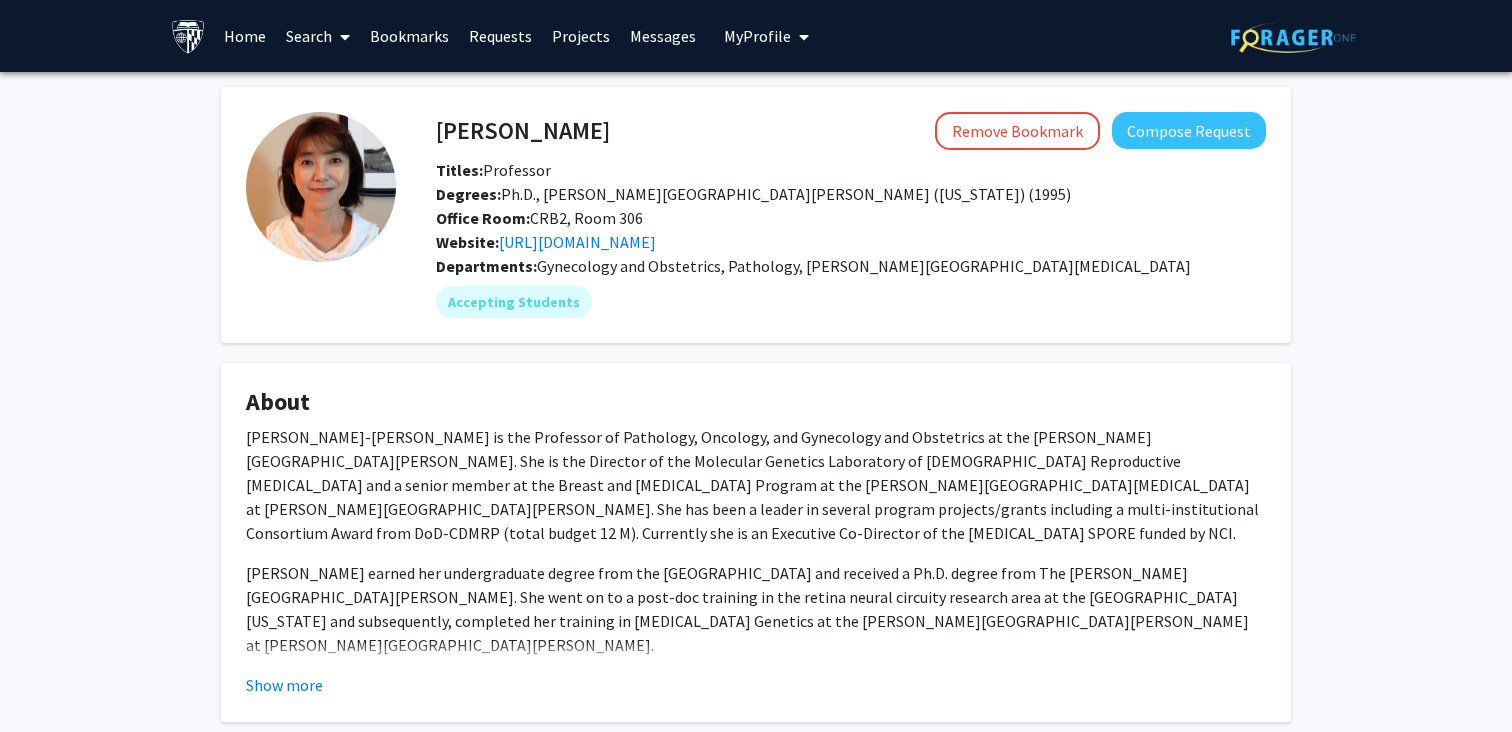 click on "Tian-Li Wang" 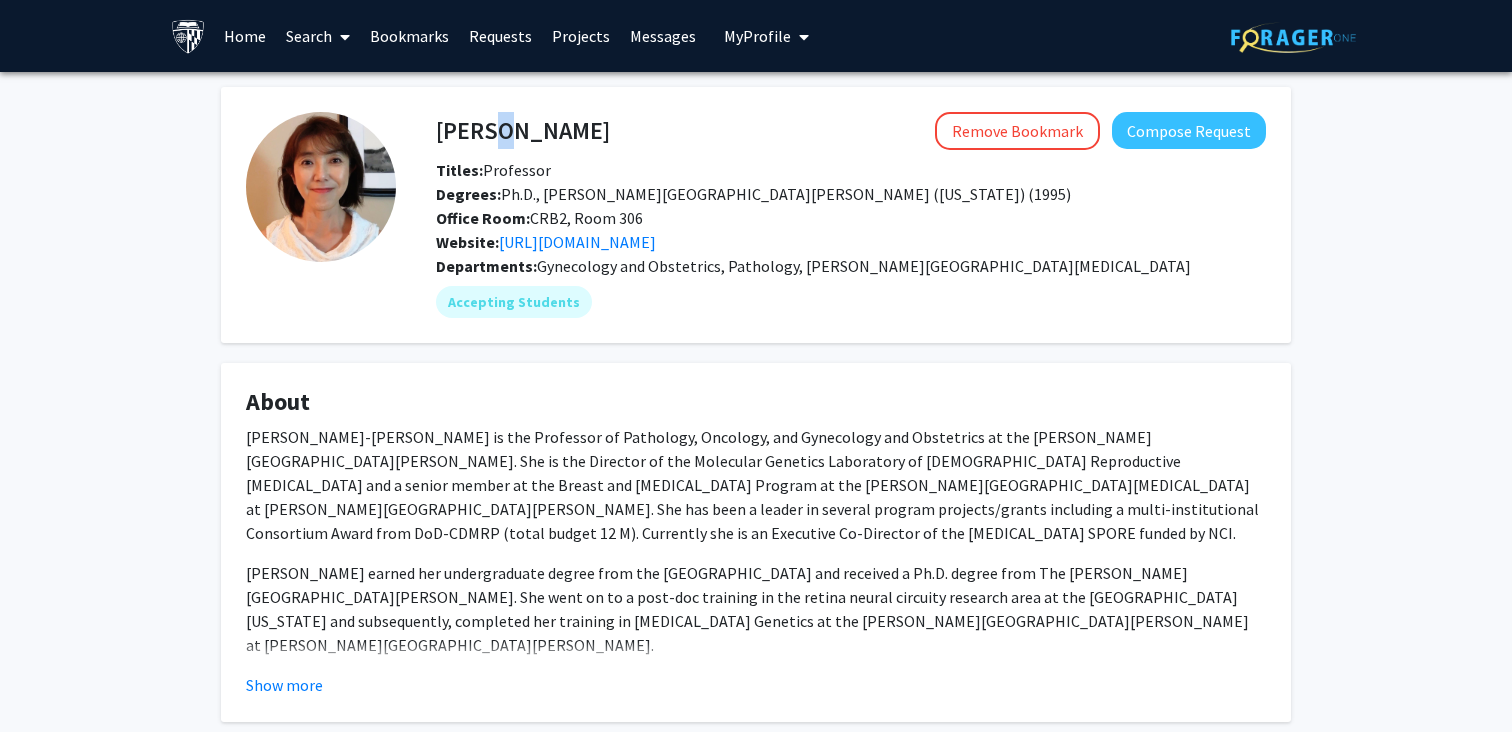click on "[PERSON_NAME]" 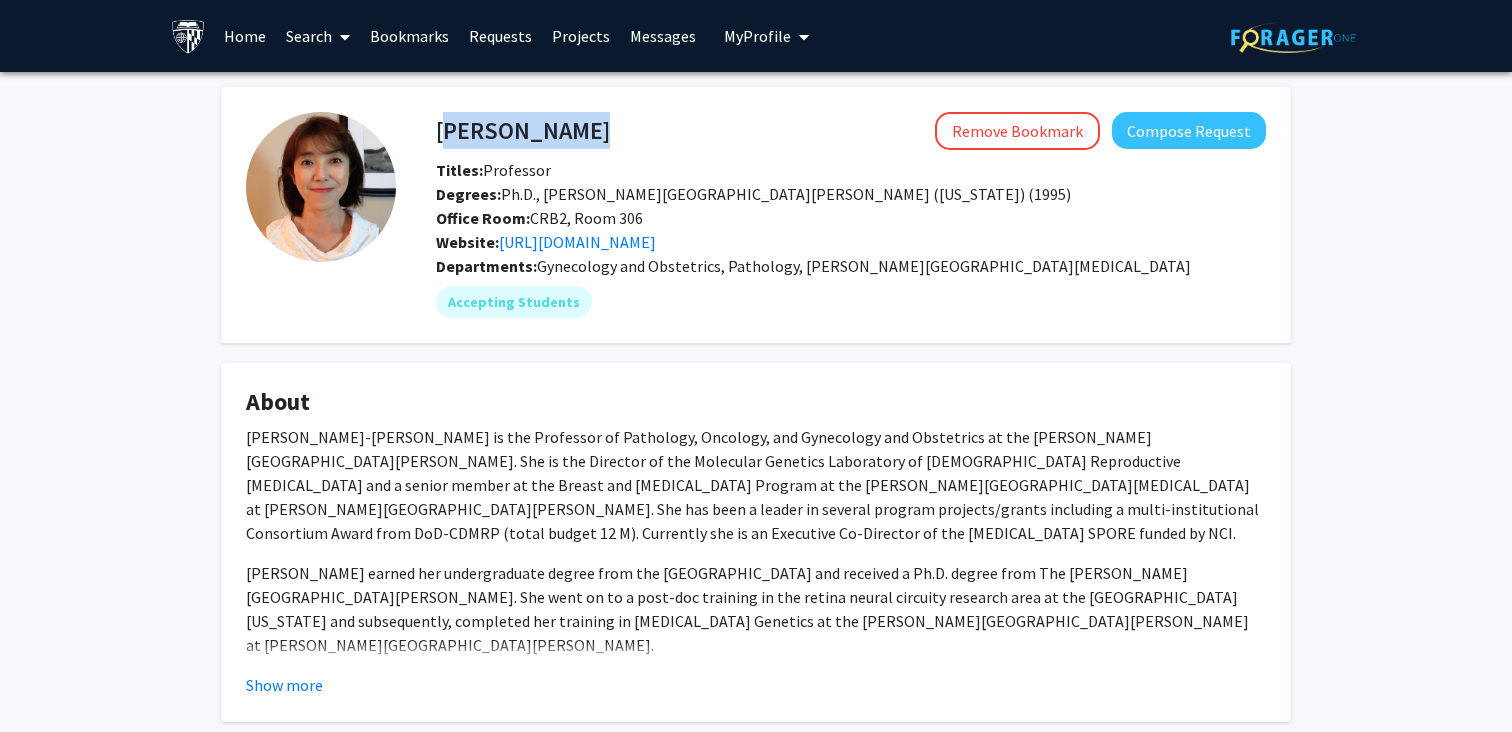 click on "[PERSON_NAME]" 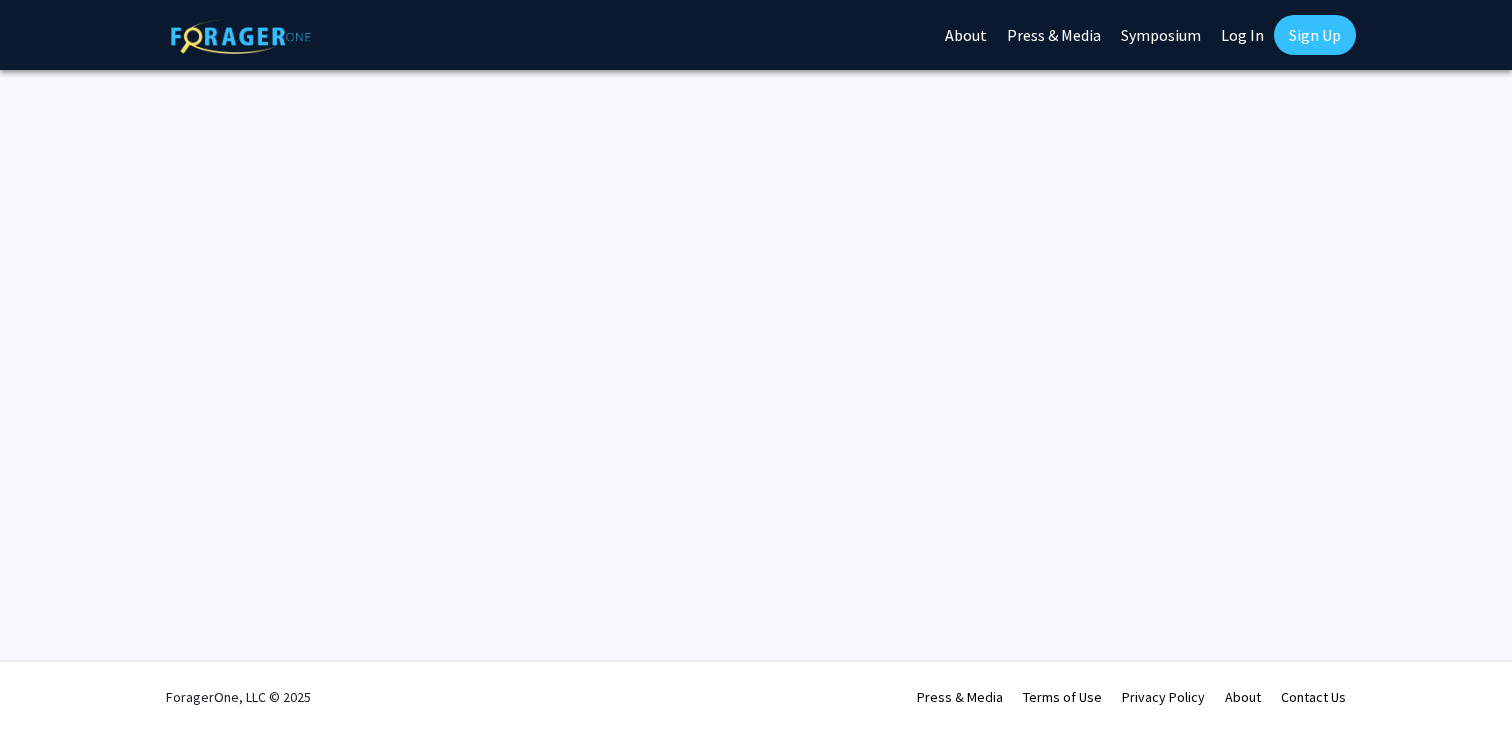 scroll, scrollTop: 0, scrollLeft: 0, axis: both 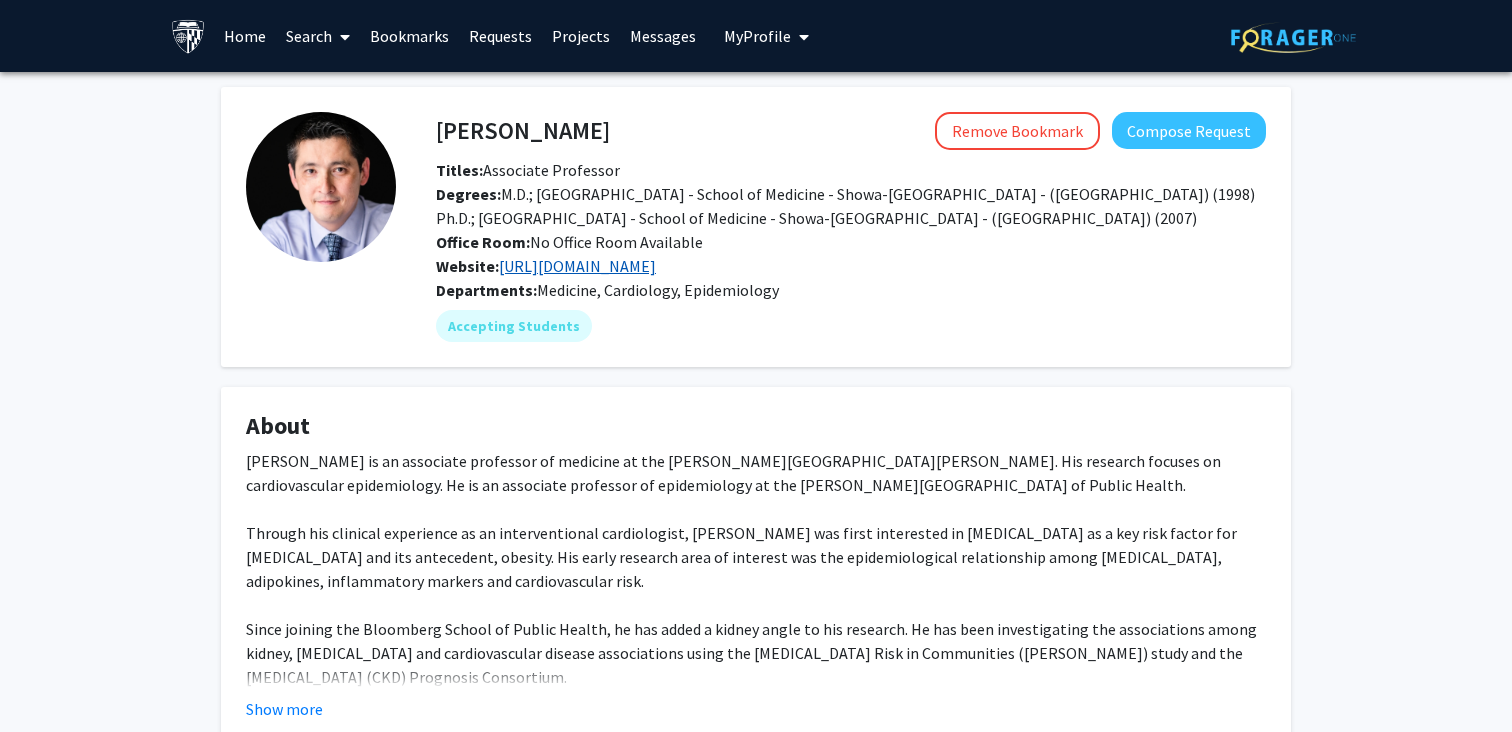 click on "https://publichealth.jhu.edu/faculty/2473/kunihiro-matsushita" 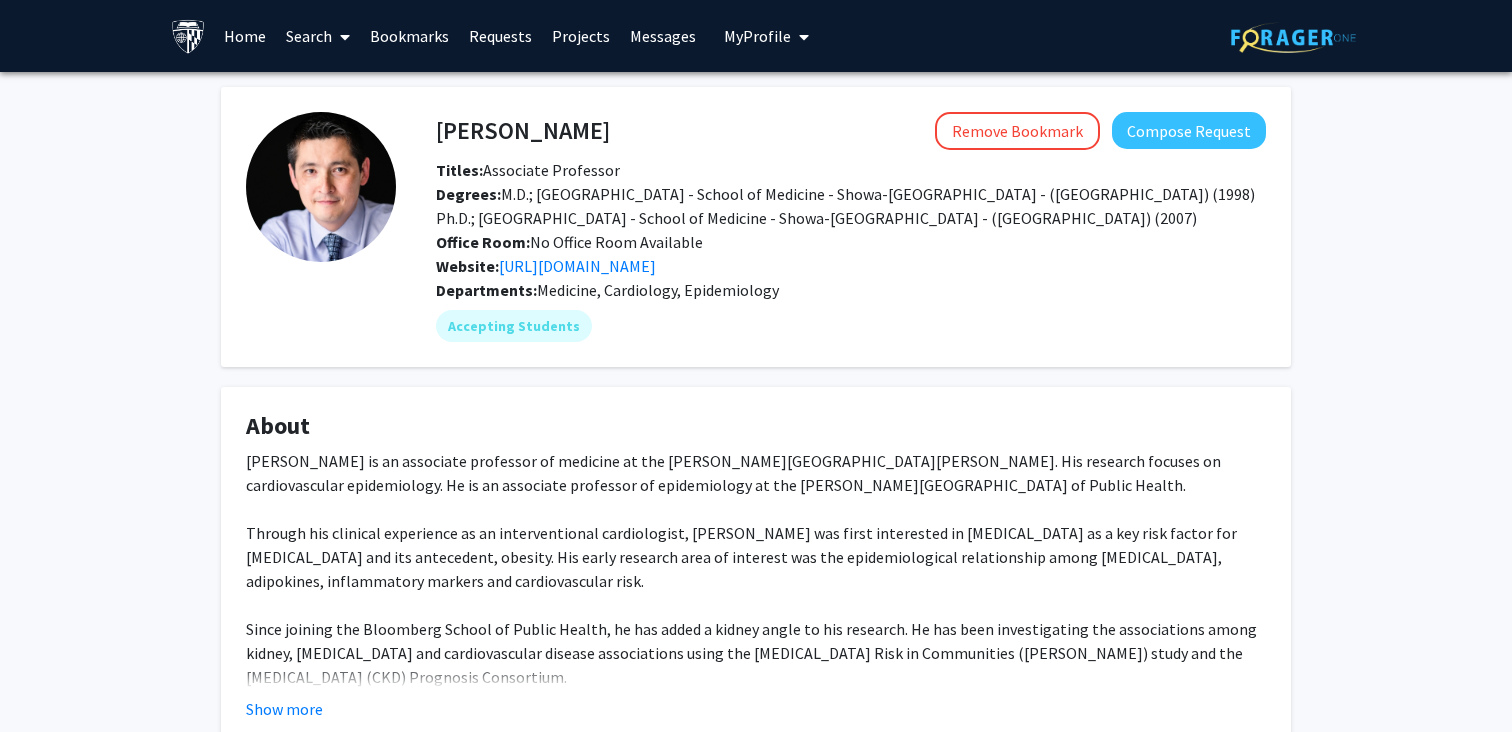 click on "[PERSON_NAME]" 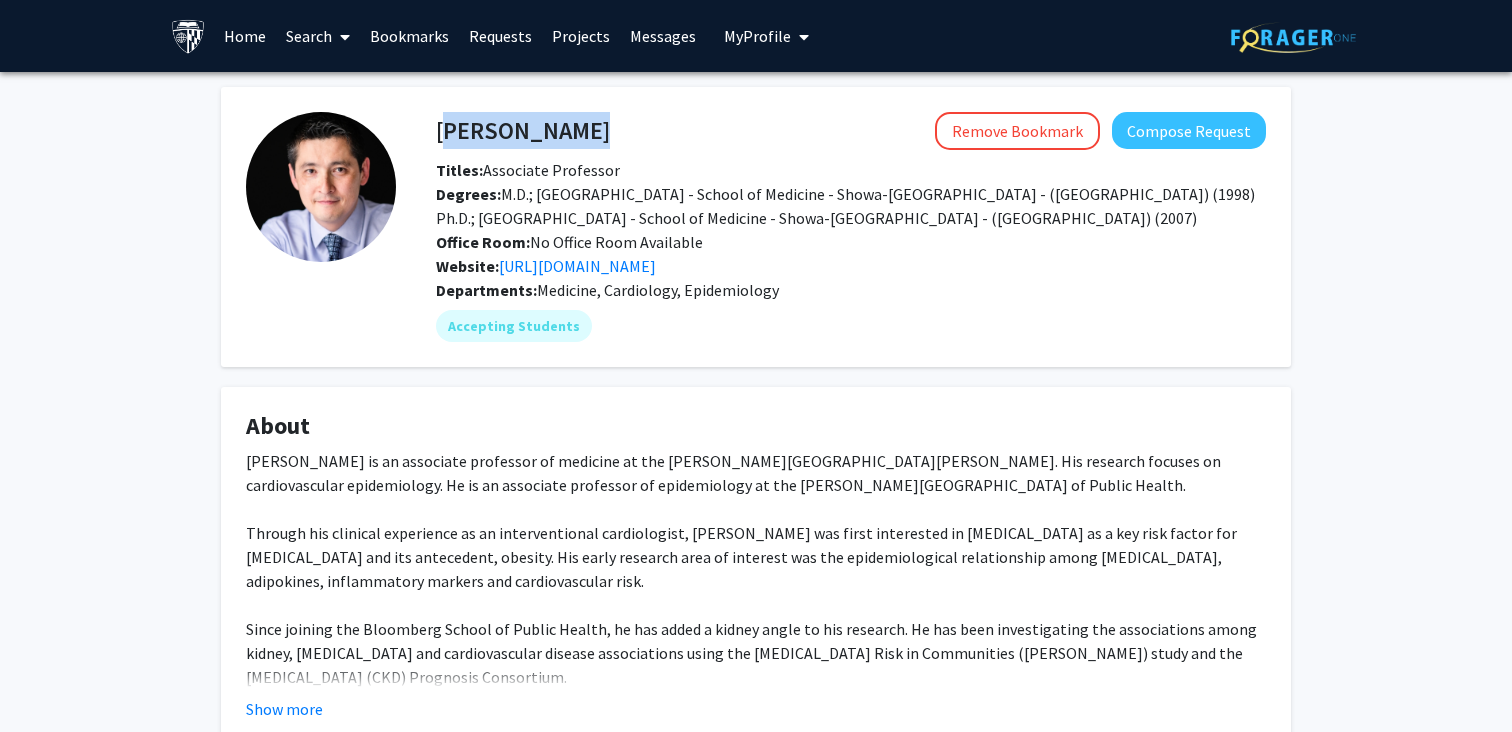click on "[PERSON_NAME]" 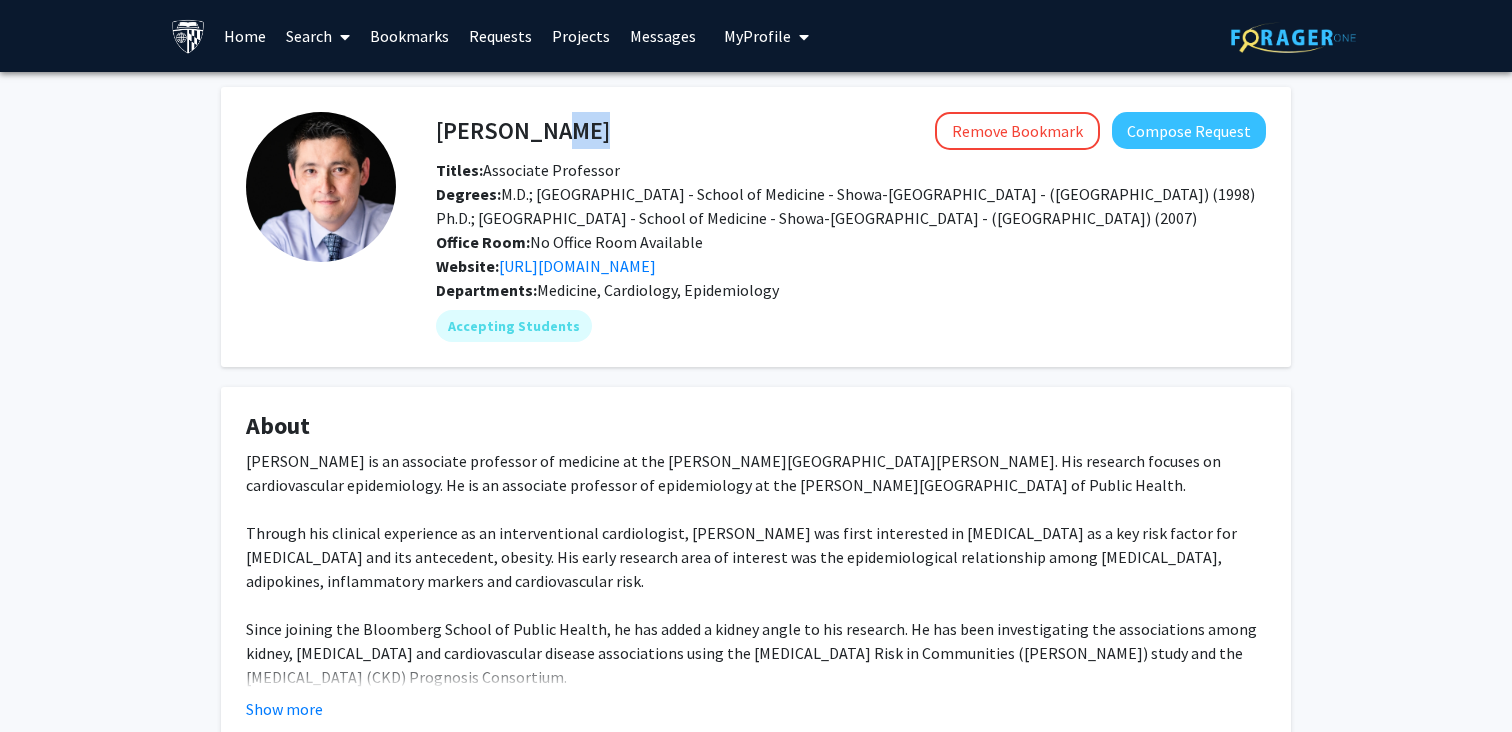 drag, startPoint x: 536, startPoint y: 132, endPoint x: 678, endPoint y: 133, distance: 142.00352 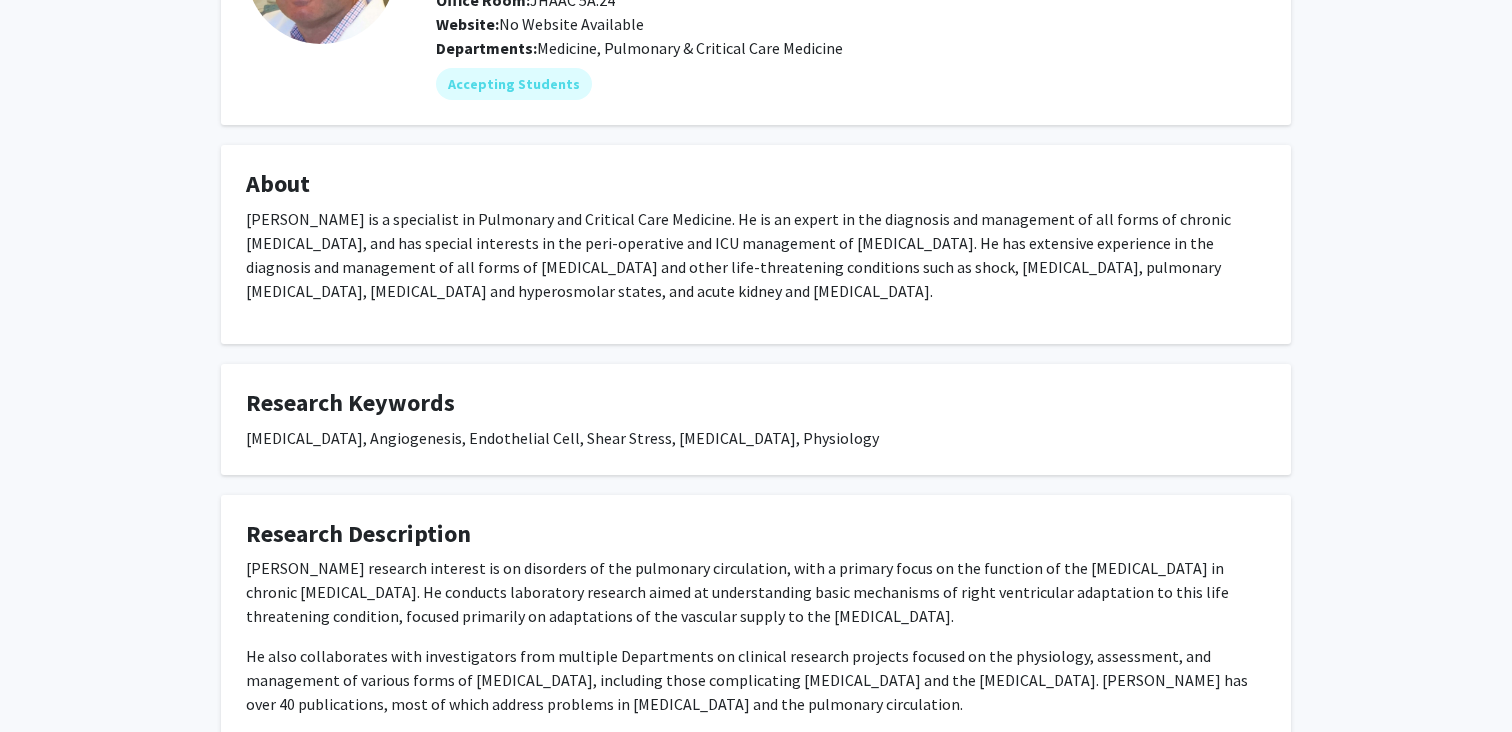 scroll, scrollTop: 0, scrollLeft: 0, axis: both 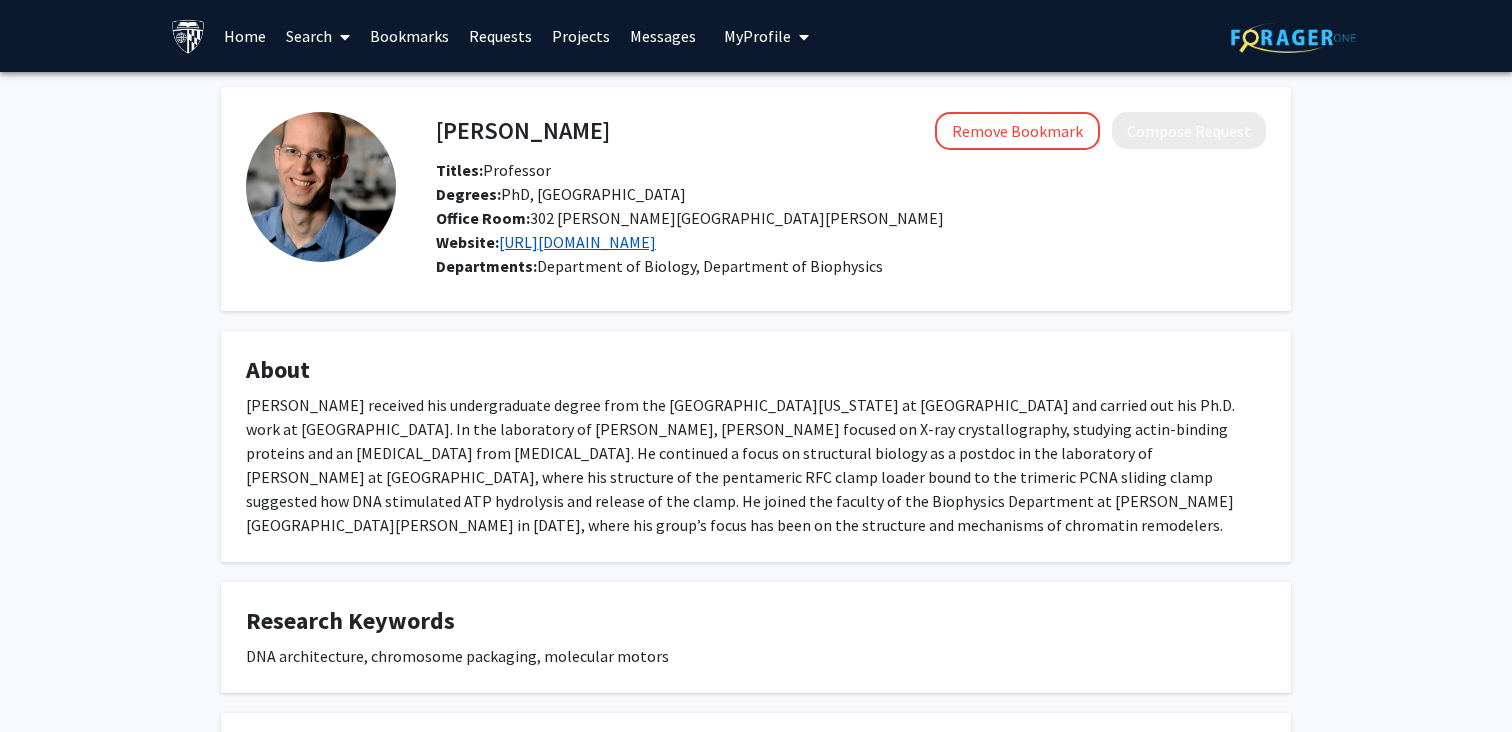 click on "[URL][DOMAIN_NAME]" 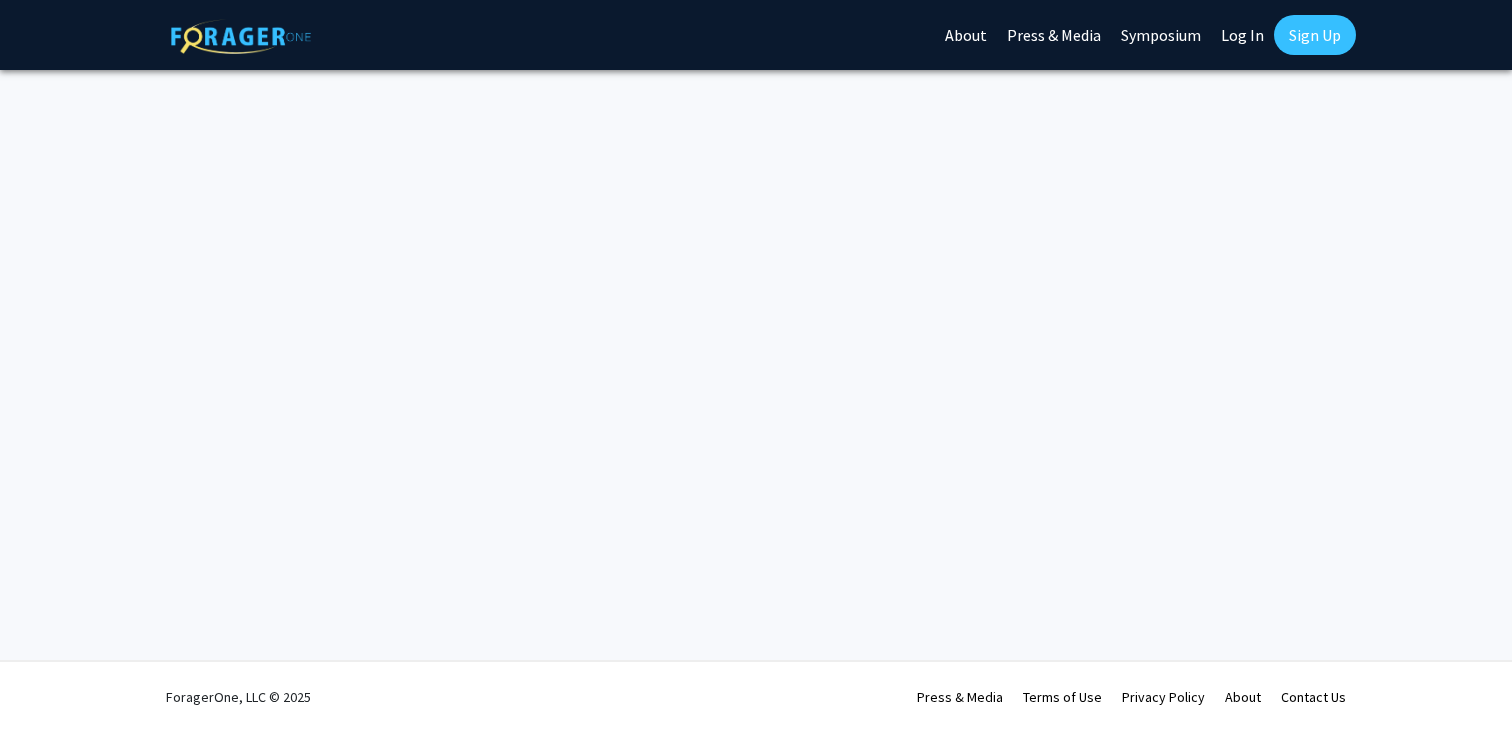 scroll, scrollTop: 0, scrollLeft: 0, axis: both 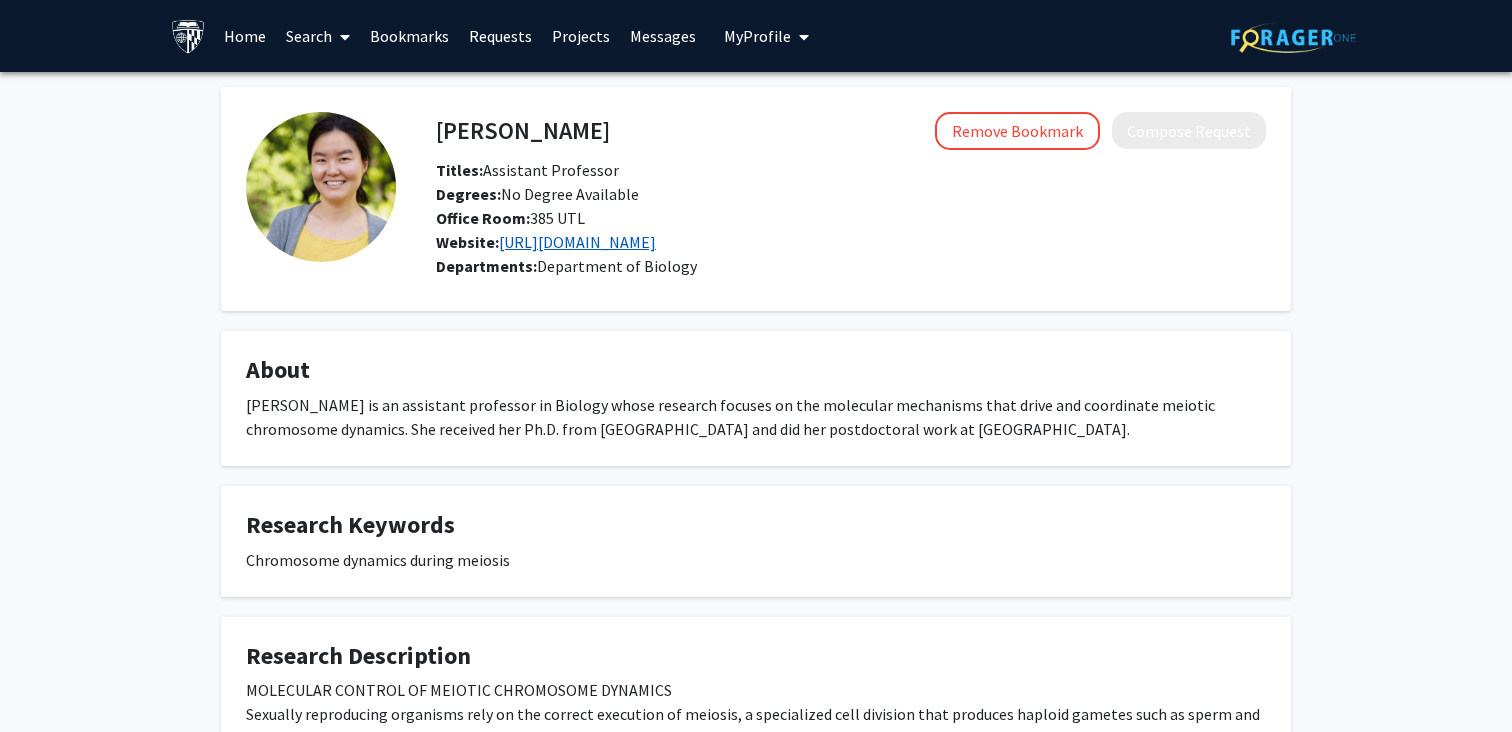 click on "[URL][DOMAIN_NAME]" 